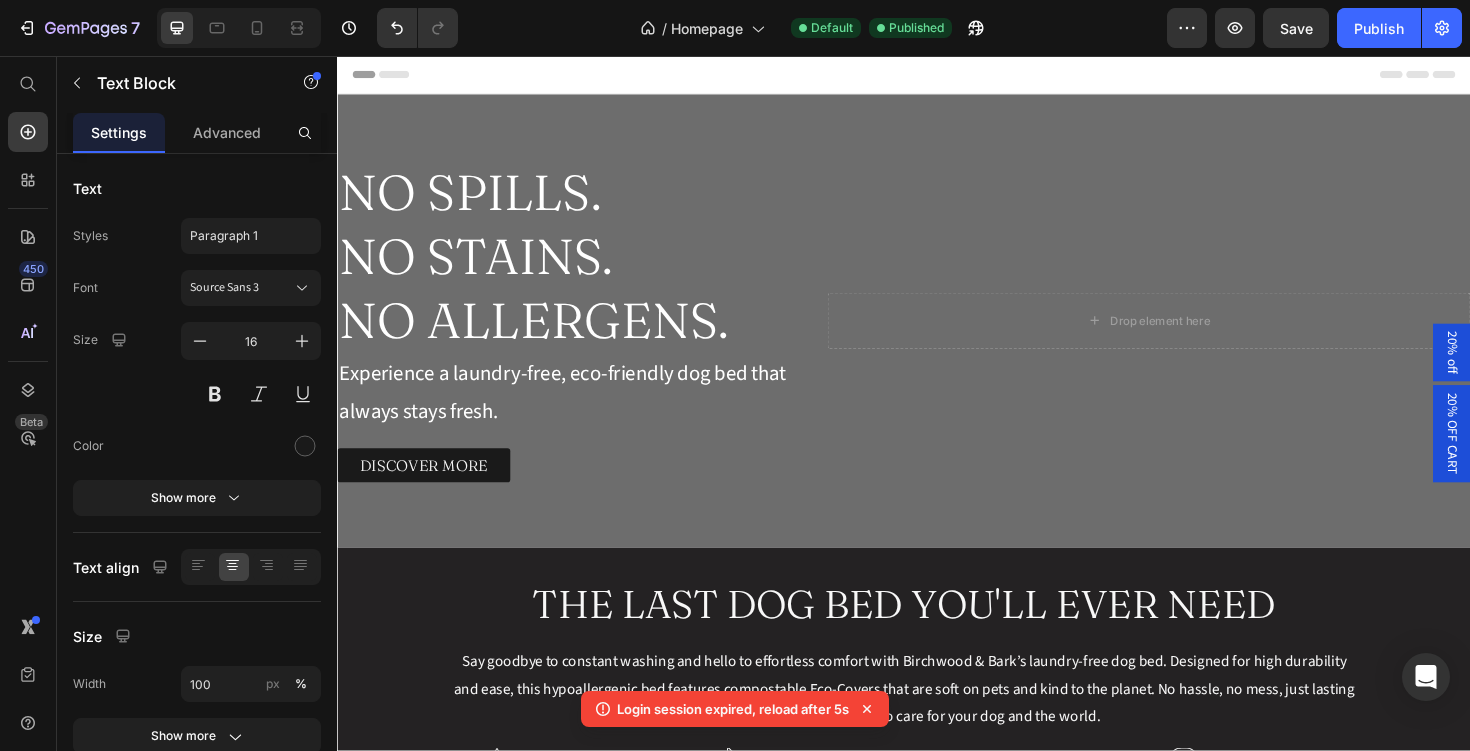 scroll, scrollTop: 915, scrollLeft: 0, axis: vertical 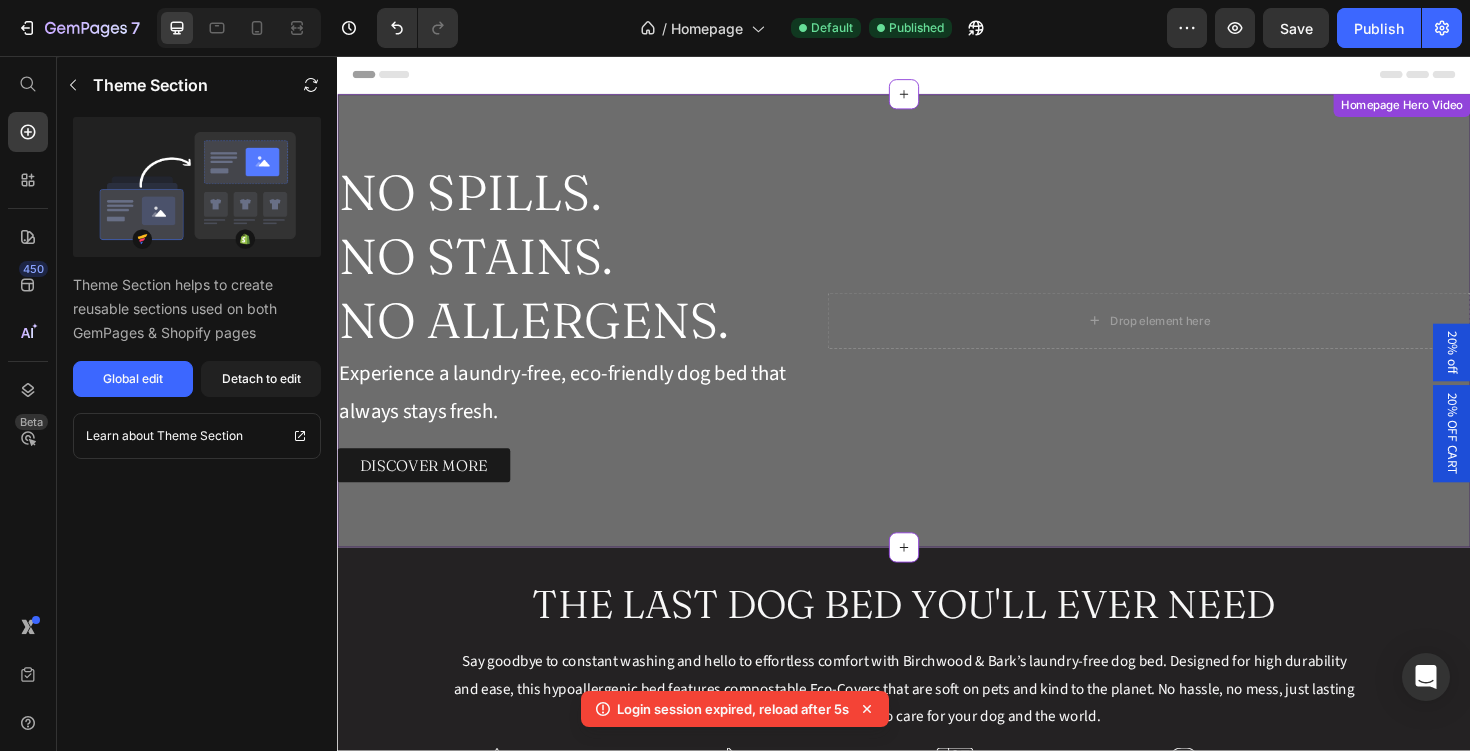 click on "NO SPILLS. NO STAINS. NO ALLERGENS." at bounding box center [580, 269] 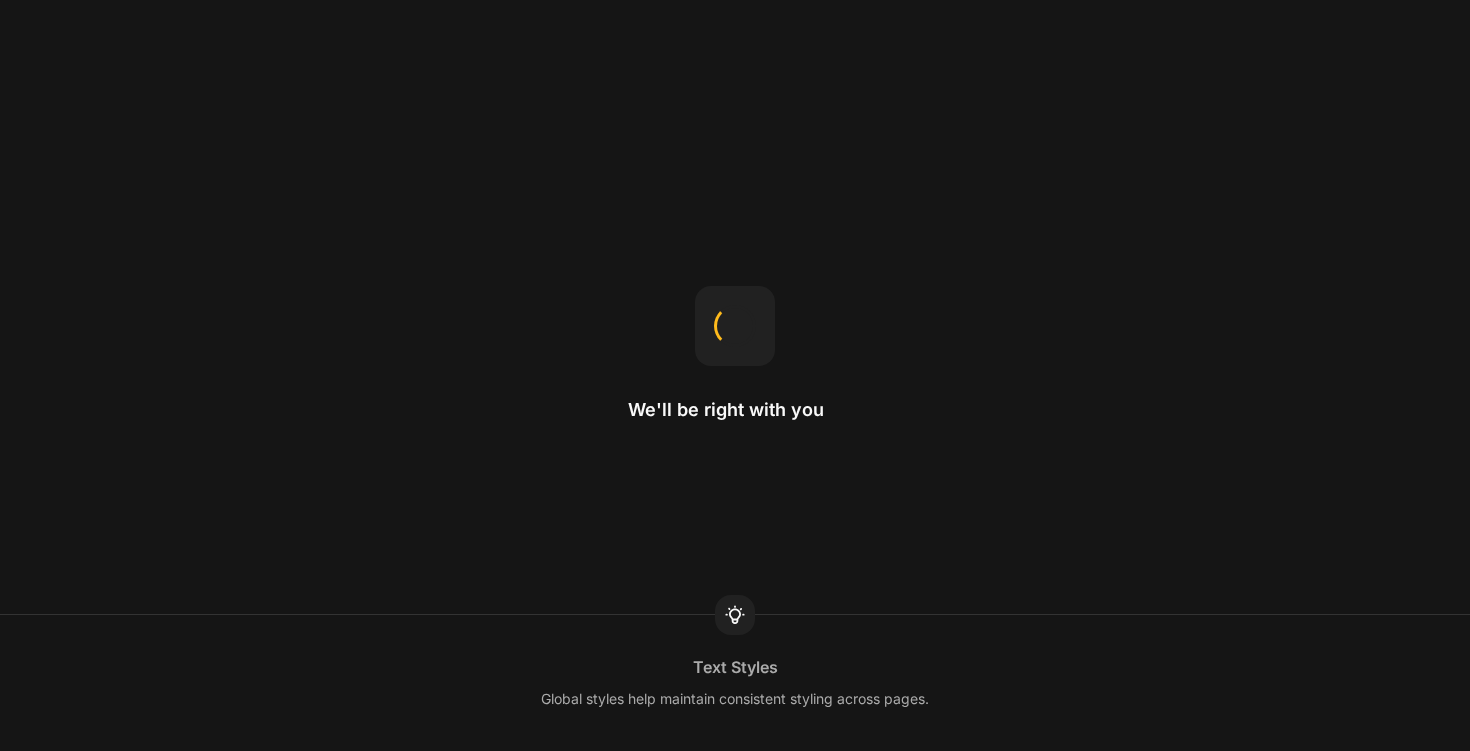 scroll, scrollTop: 0, scrollLeft: 0, axis: both 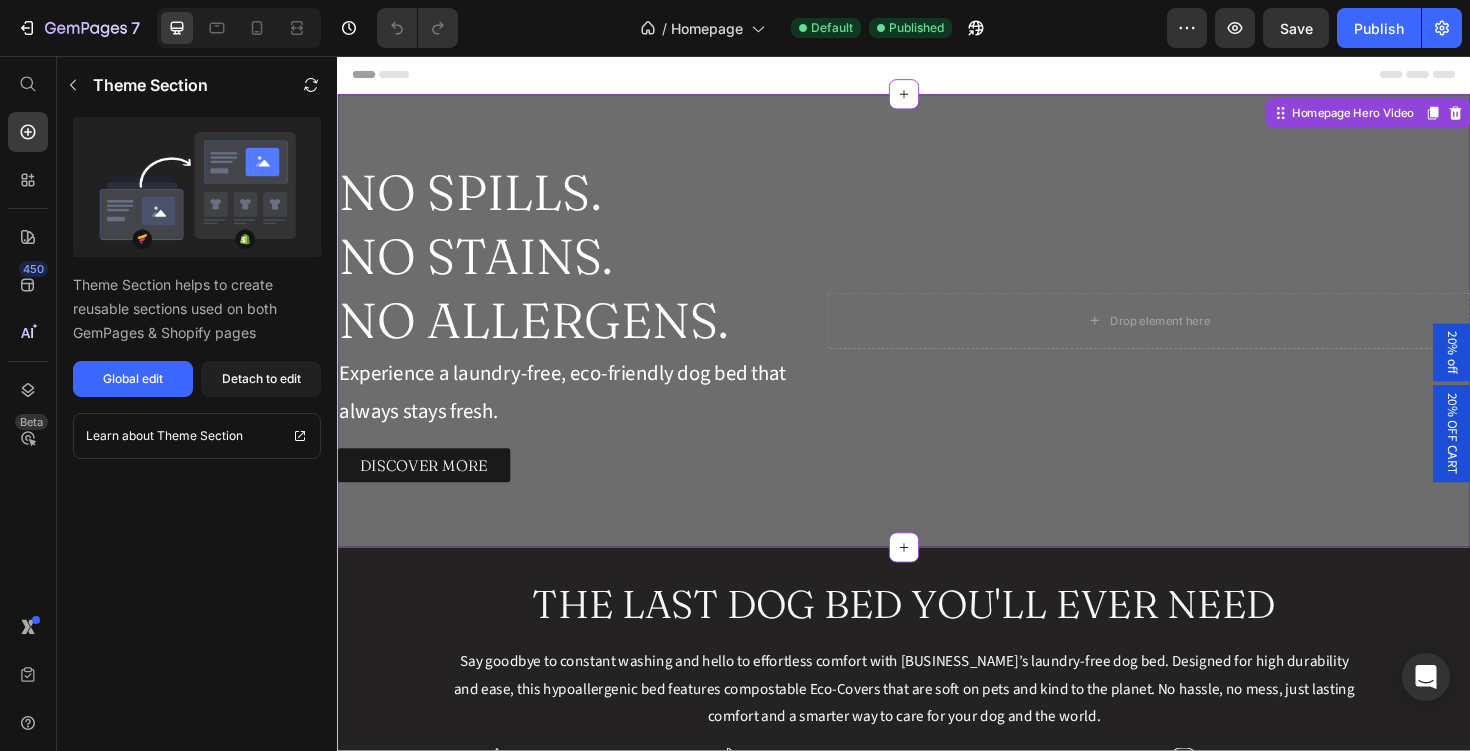 click on "NO SPILLS. NO STAINS. NO ALLERGENS." at bounding box center [580, 269] 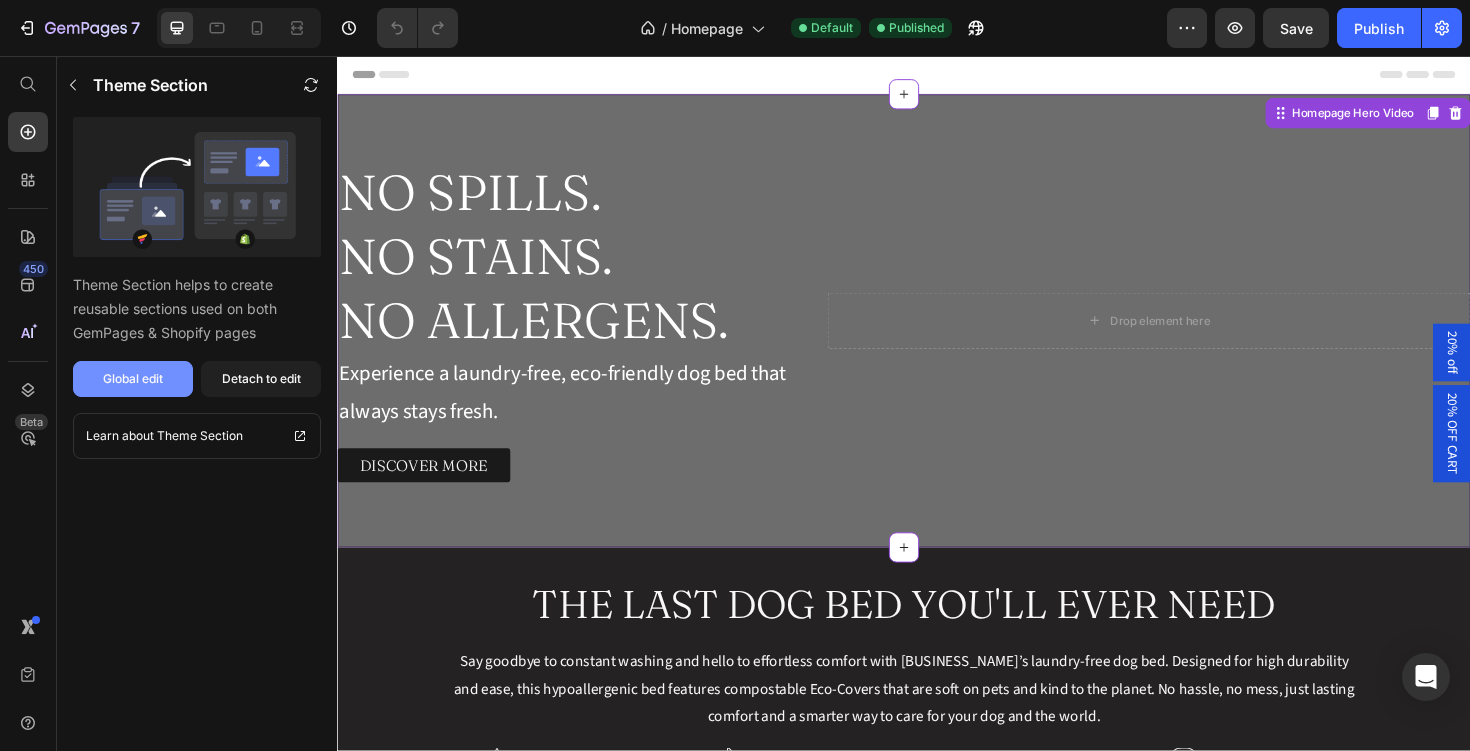 click on "Global edit" at bounding box center [133, 379] 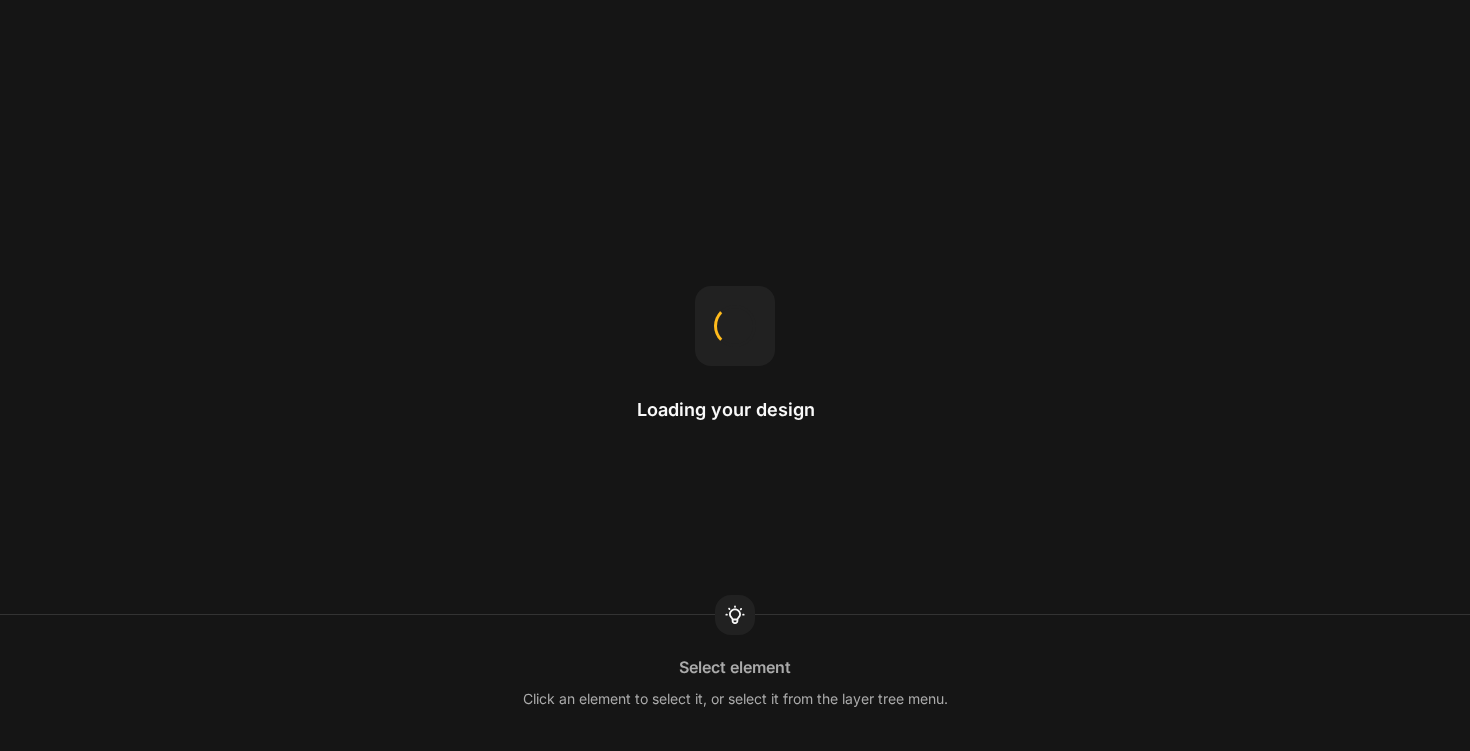scroll, scrollTop: 0, scrollLeft: 0, axis: both 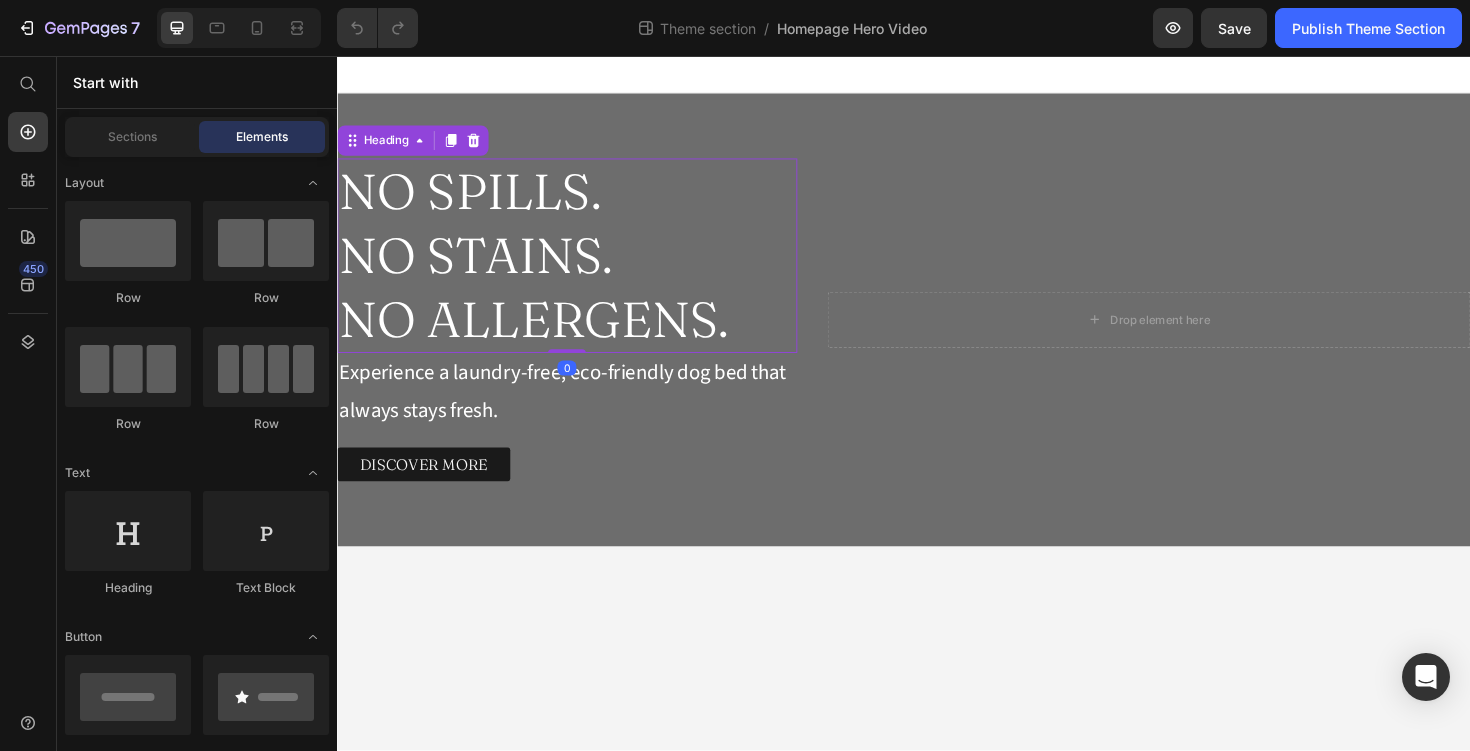 click on "NO SPILLS. NO STAINS. NO ALLERGENS." at bounding box center (580, 268) 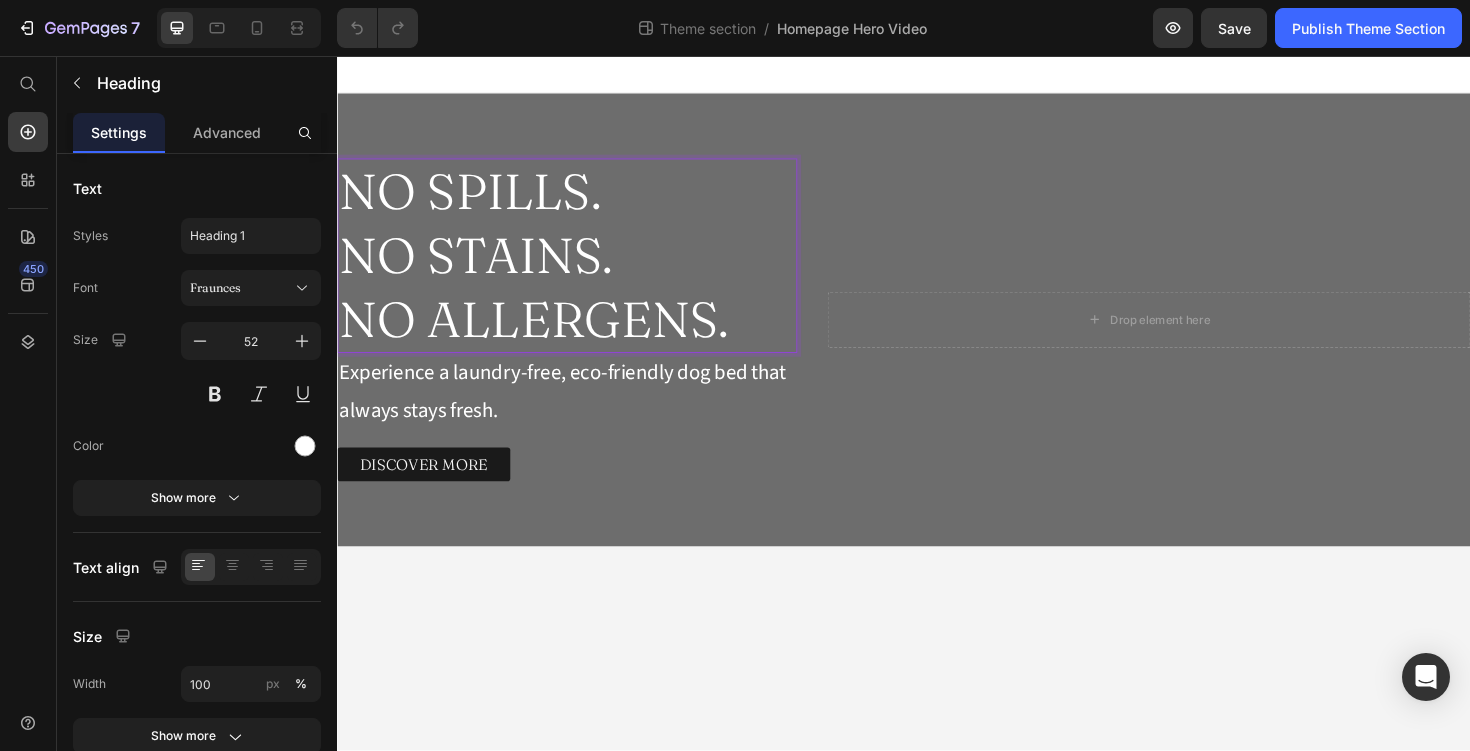 click on "NO SPILLS. NO STAINS. NO ALLERGENS." at bounding box center (580, 268) 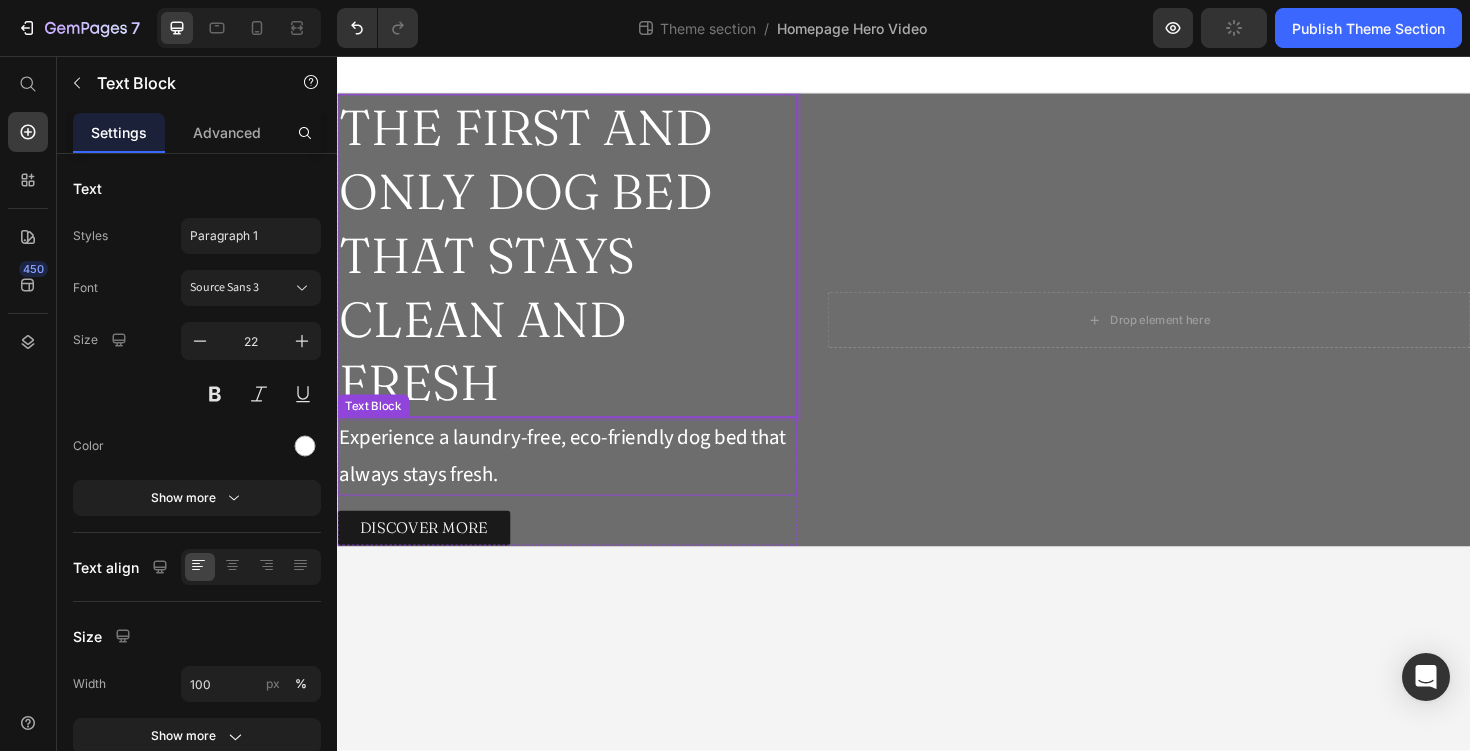 click on "Experience a laundry-free, eco-friendly dog bed that always stays fresh." at bounding box center (580, 480) 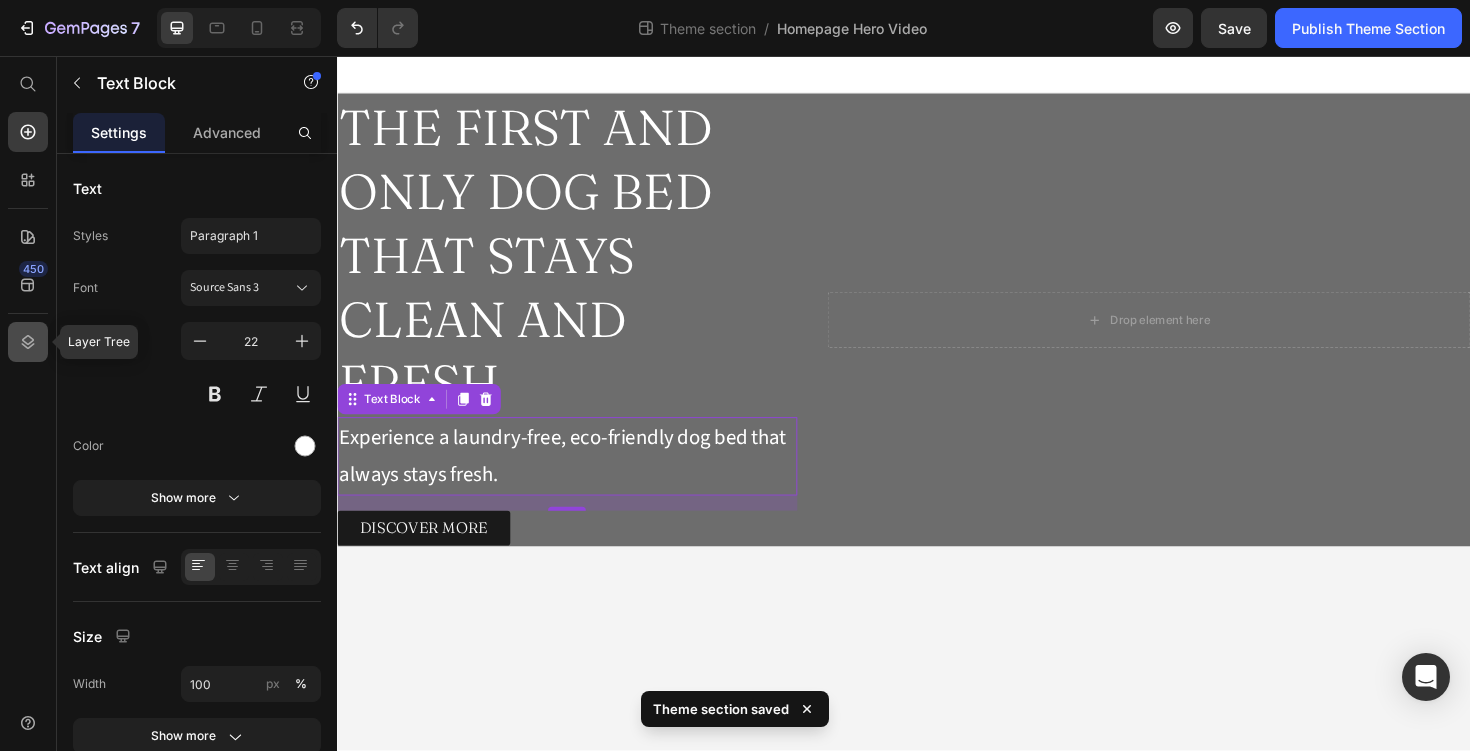 click 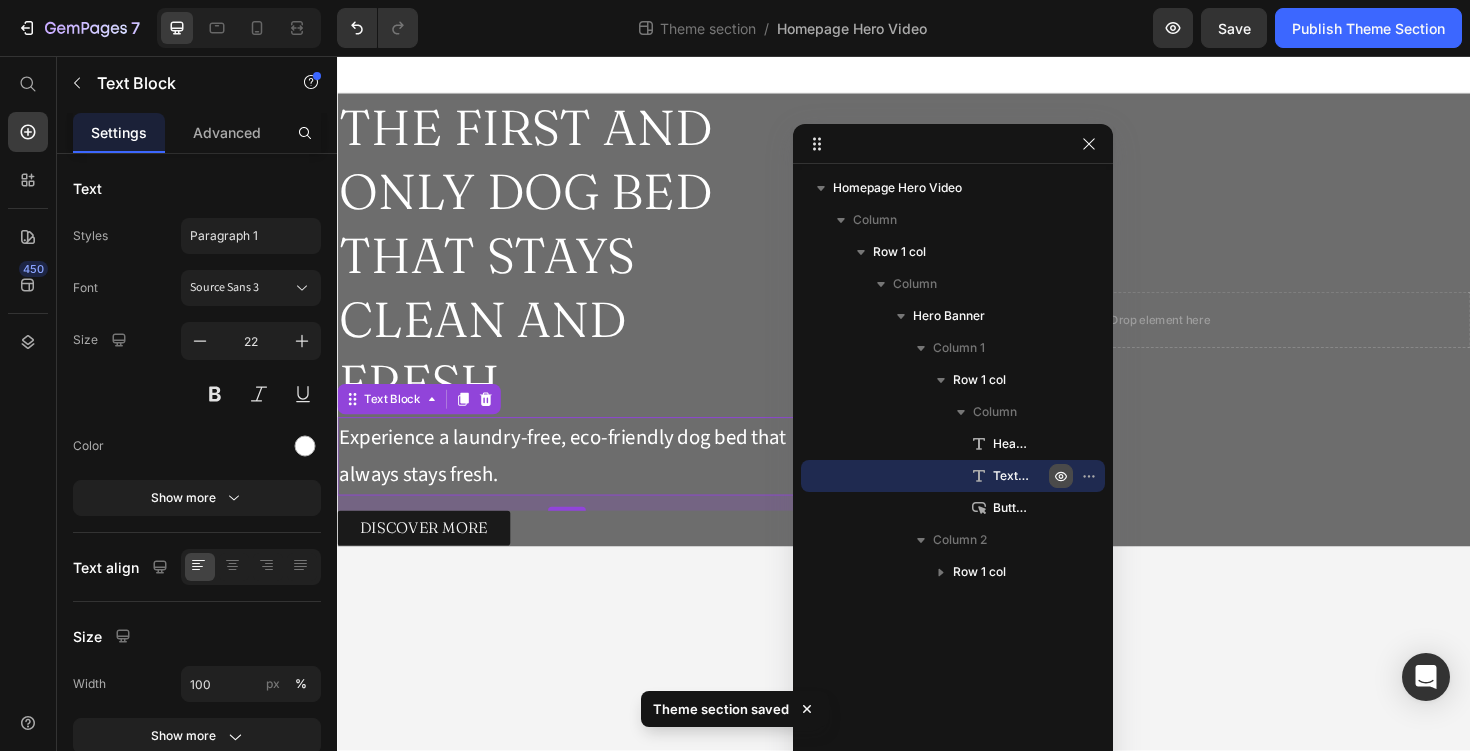 click 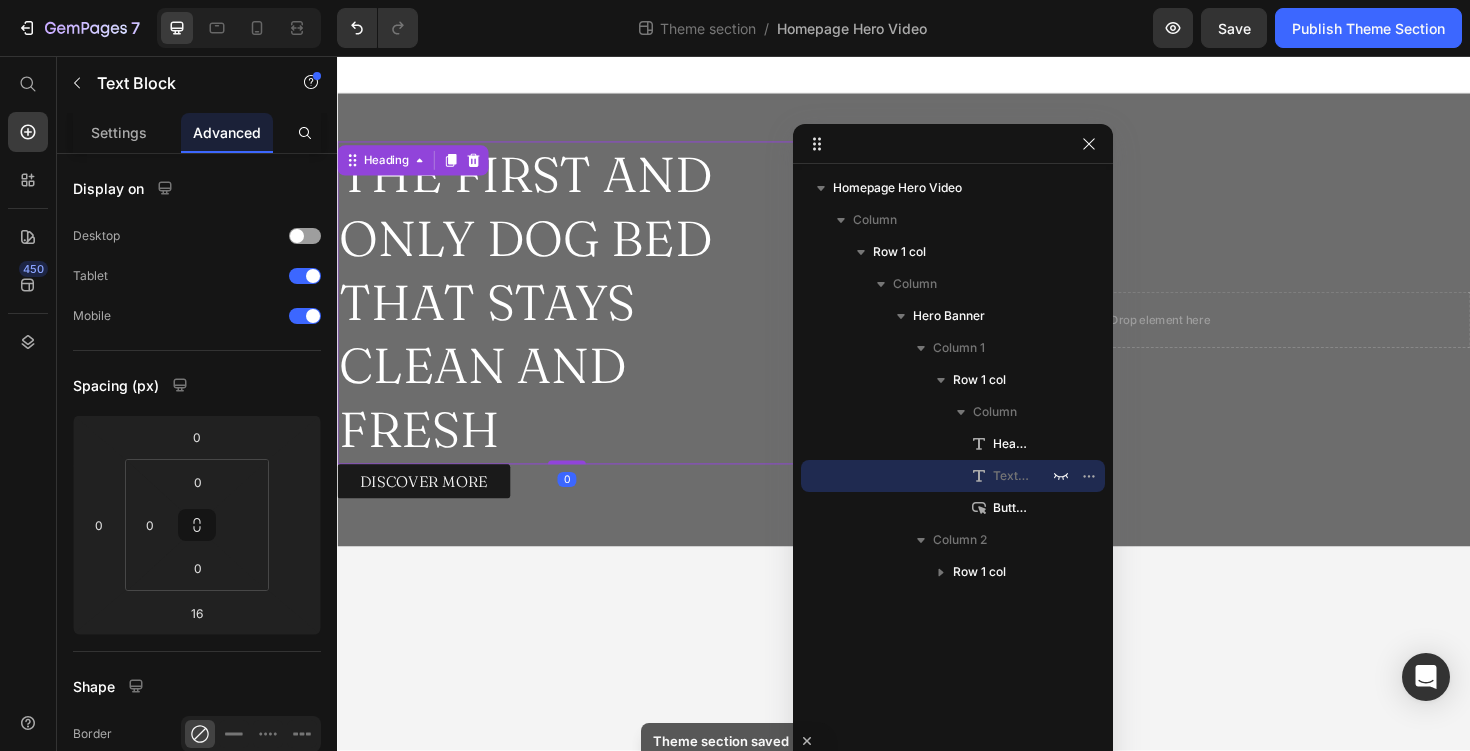 click on "THE FIRST AND ONLY DOG BED THAT STAYS CLEAN AND FRESH" at bounding box center [580, 318] 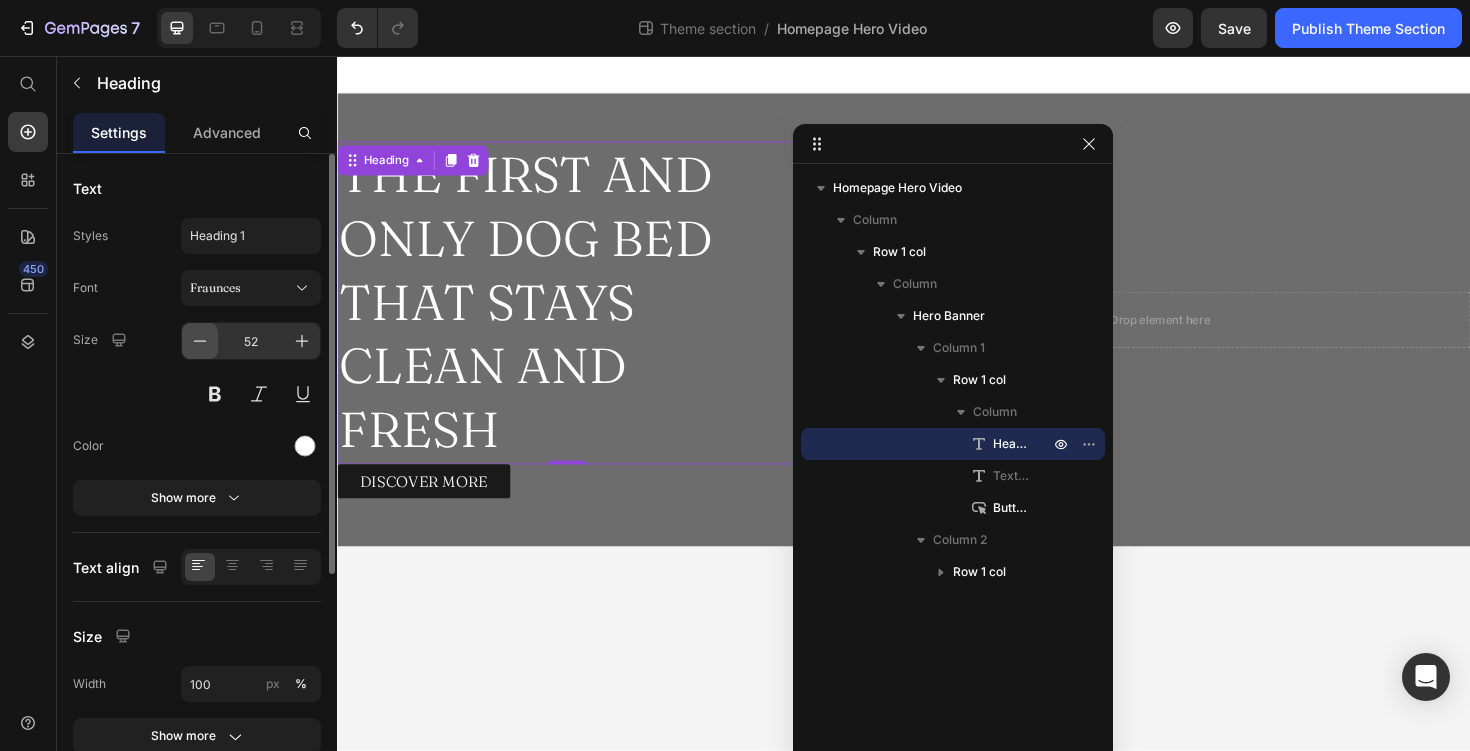 click 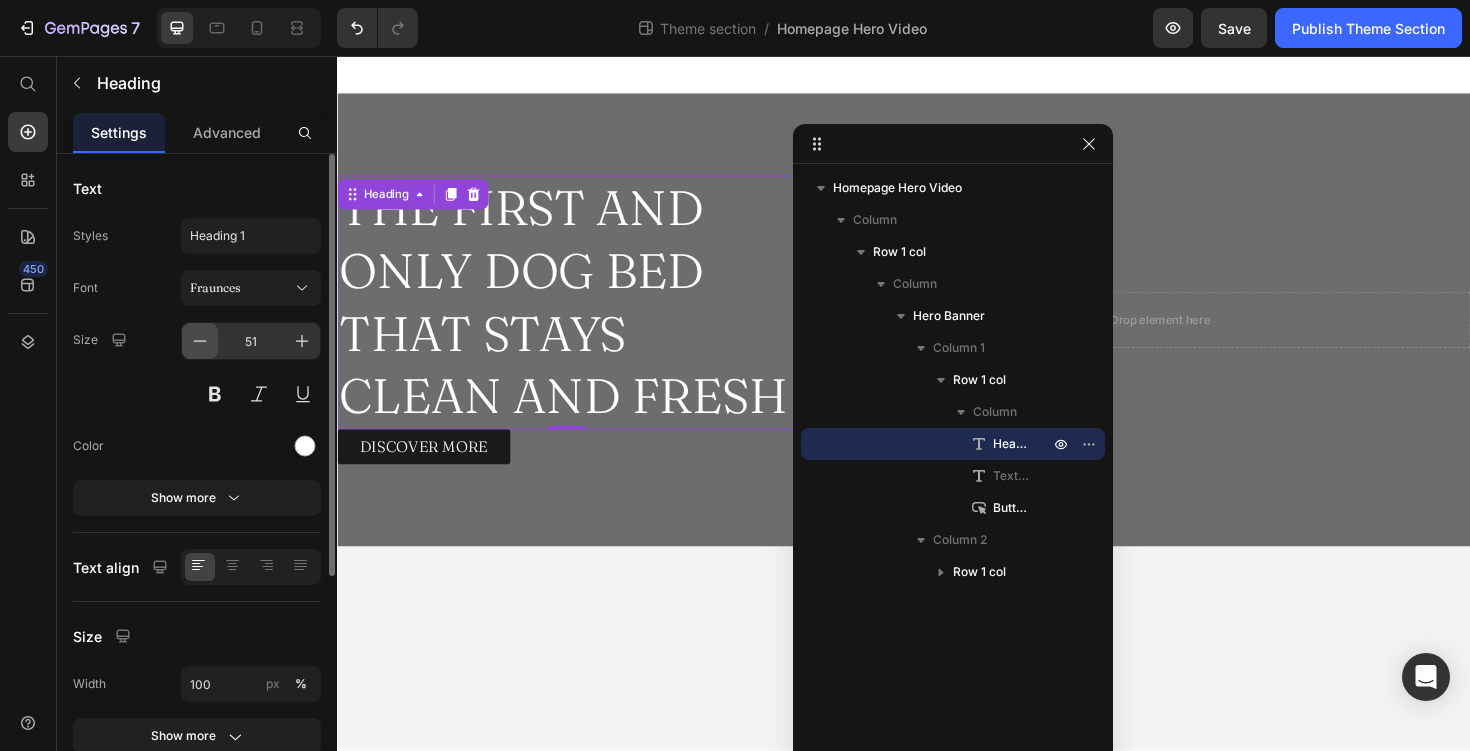 click 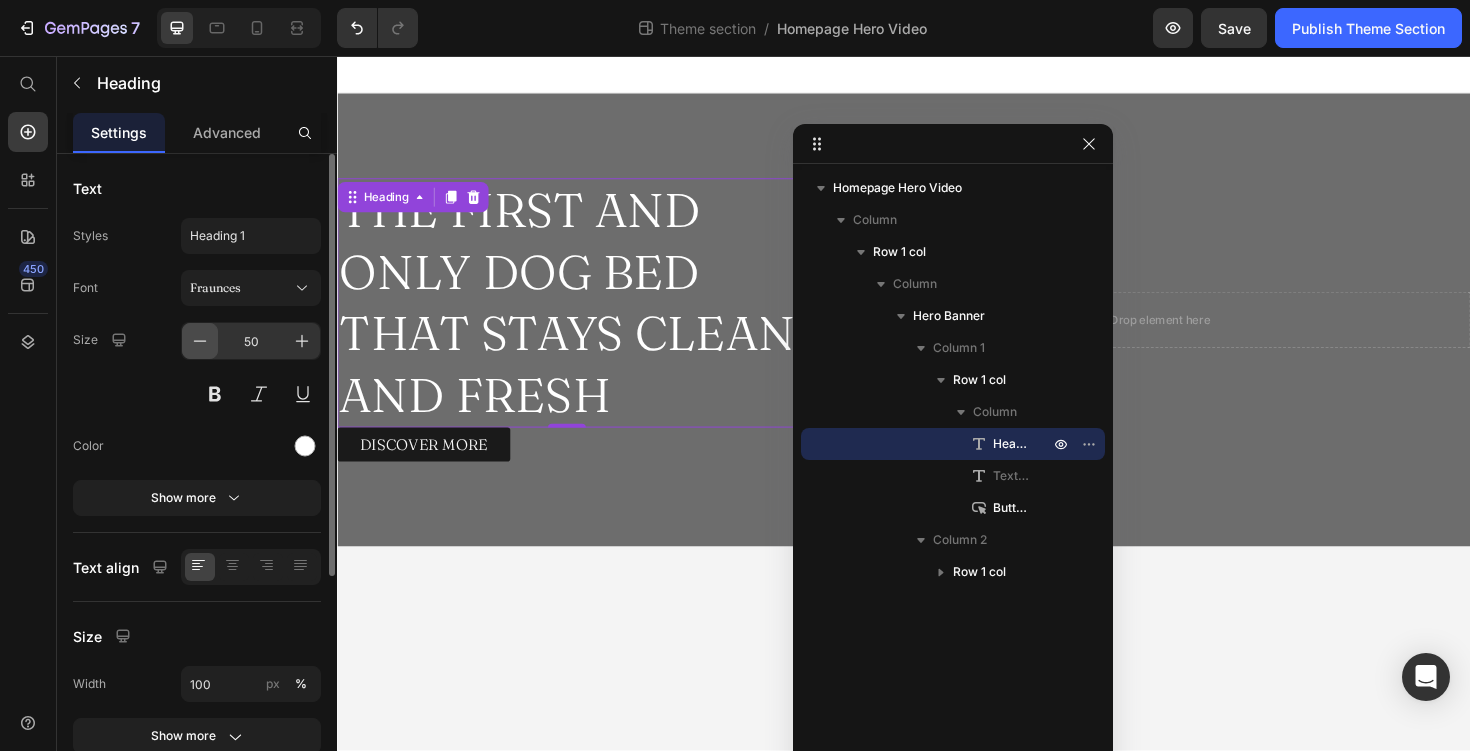 click 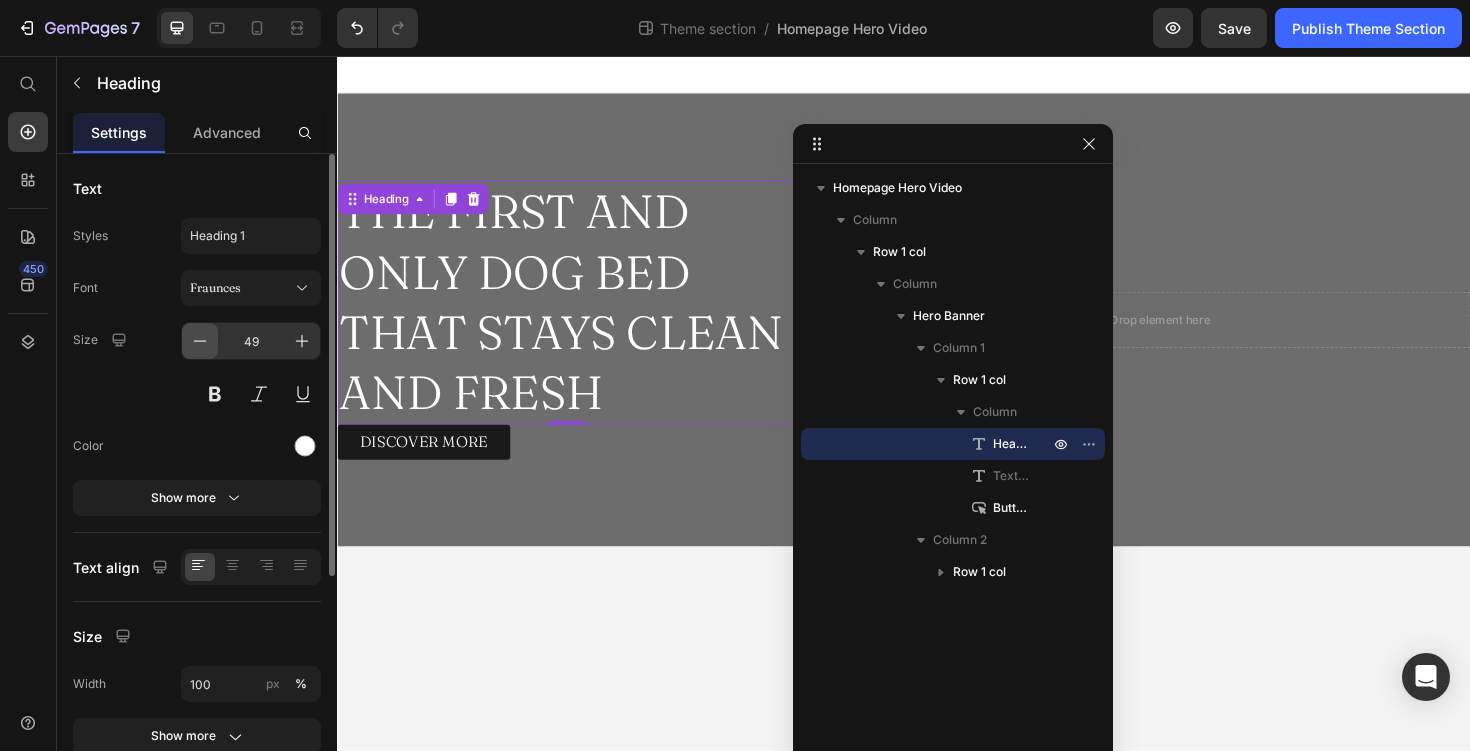 click 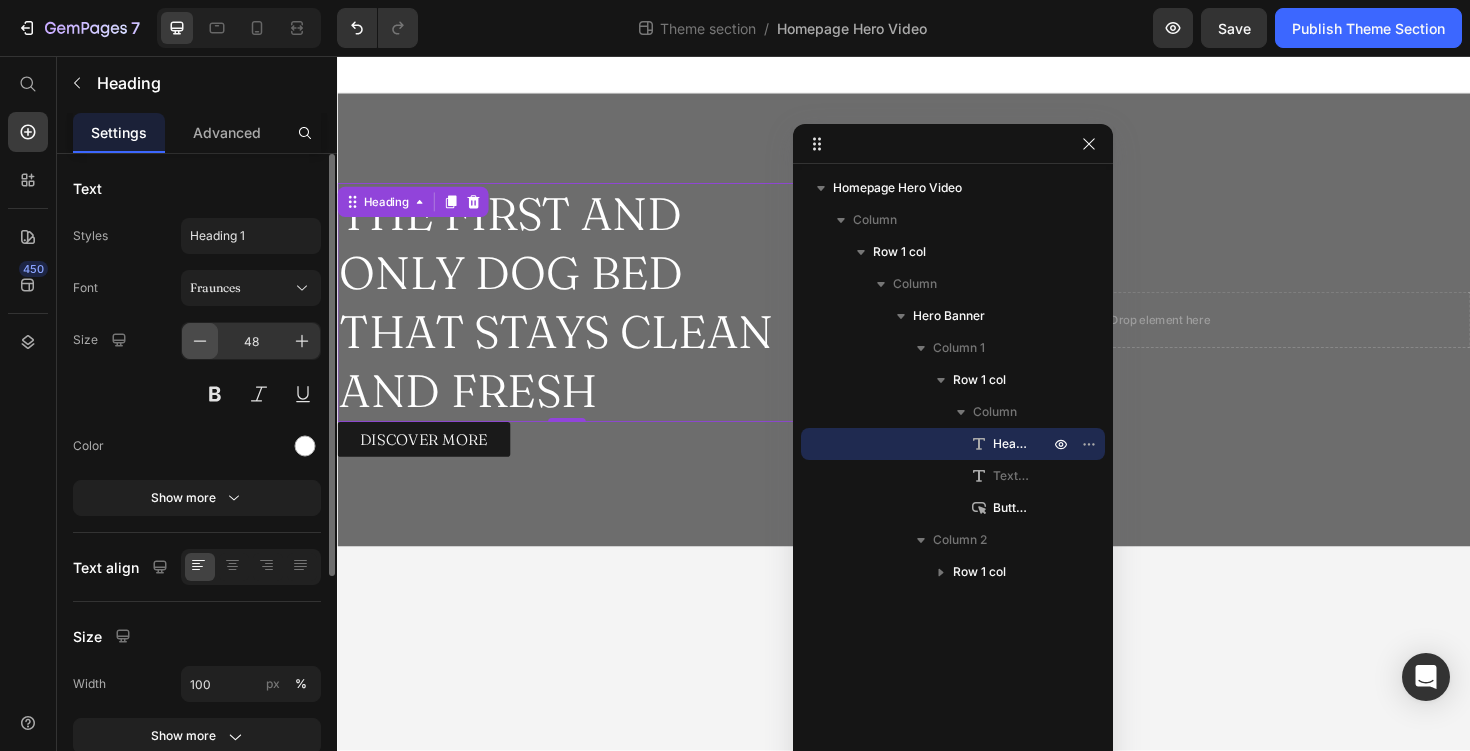 click 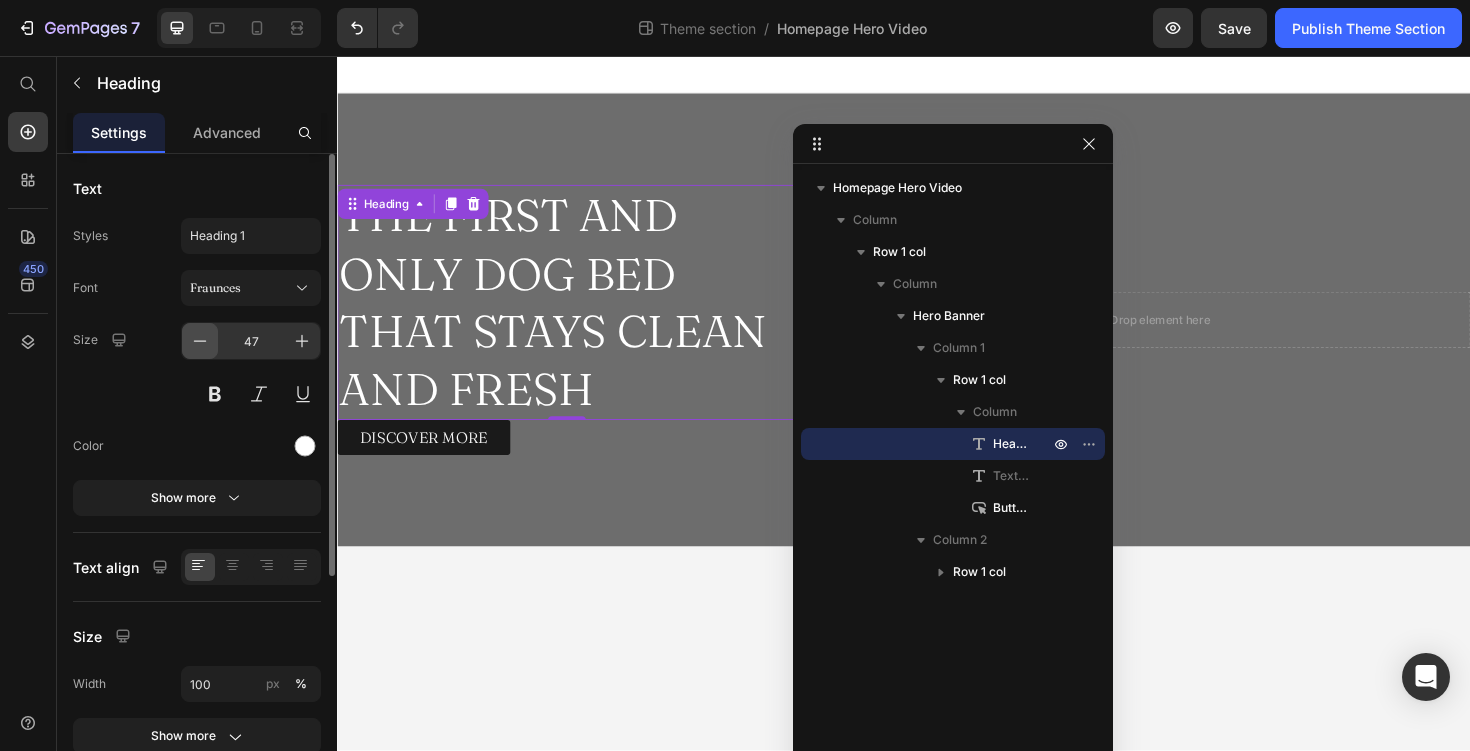 click 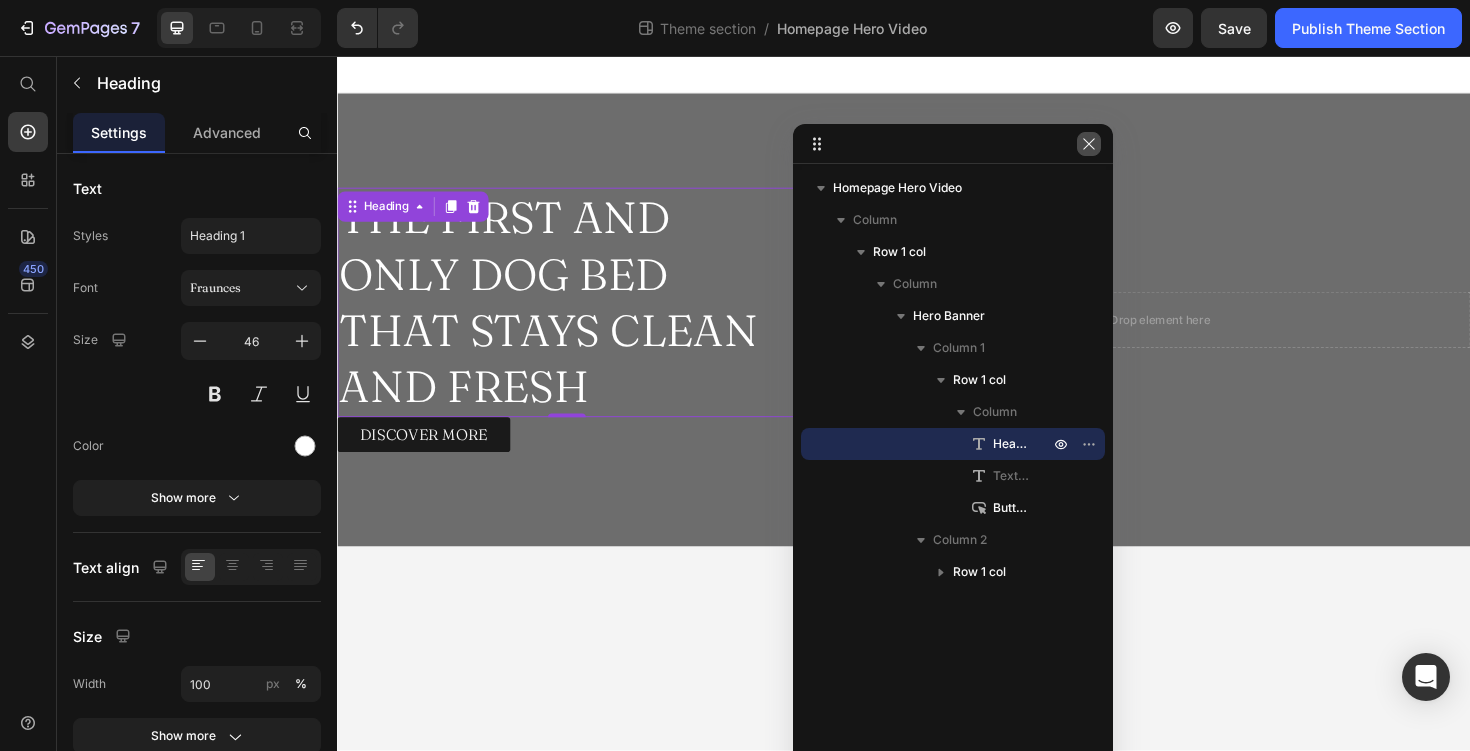 drag, startPoint x: 1088, startPoint y: 144, endPoint x: 791, endPoint y: 95, distance: 301.01495 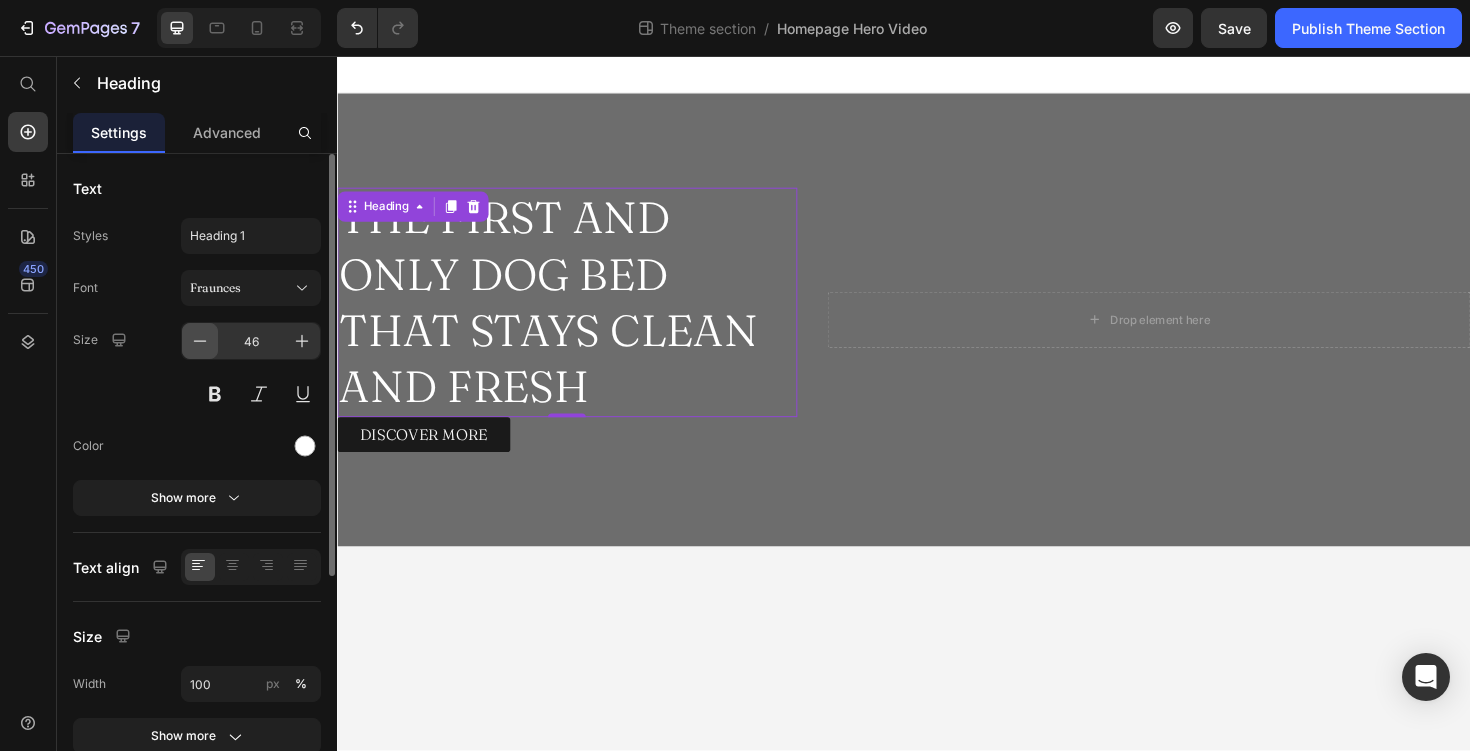 click 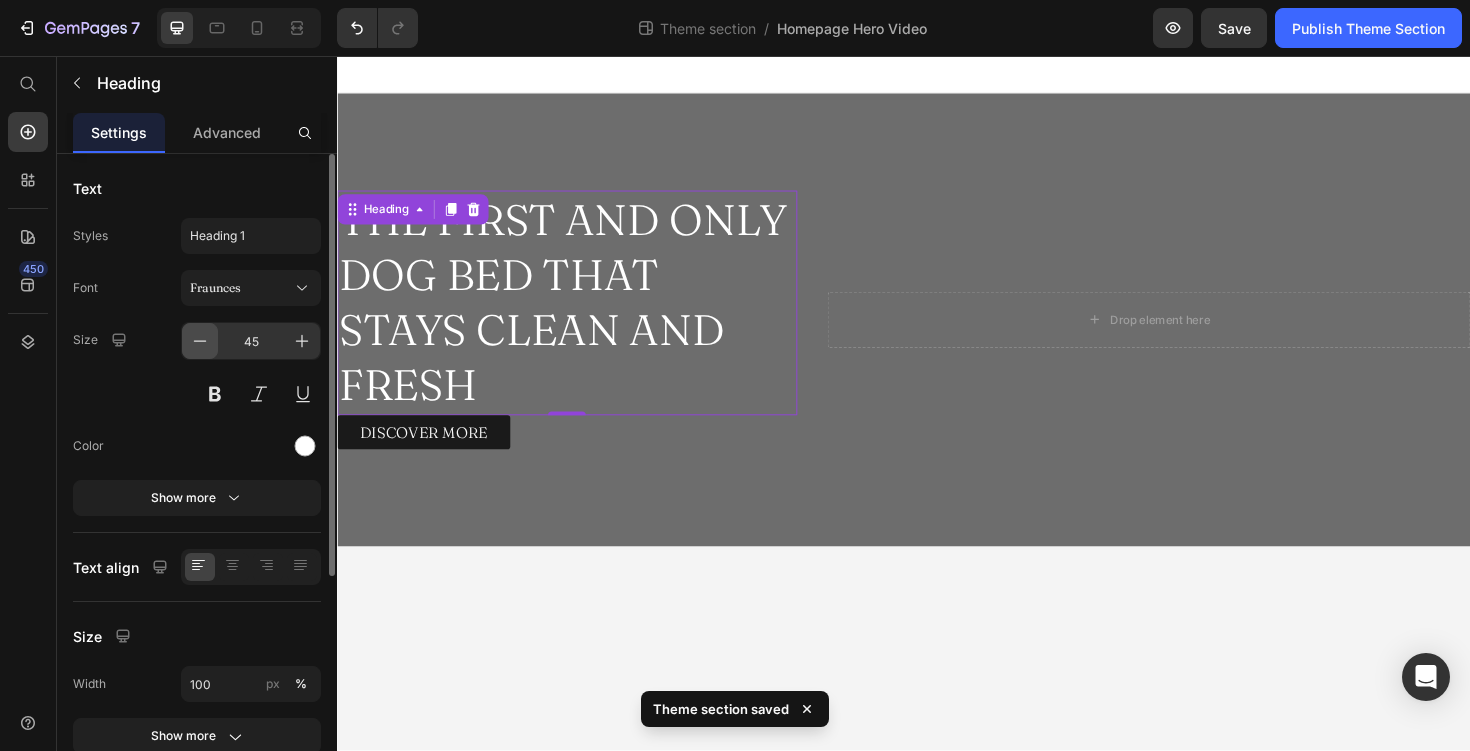 click 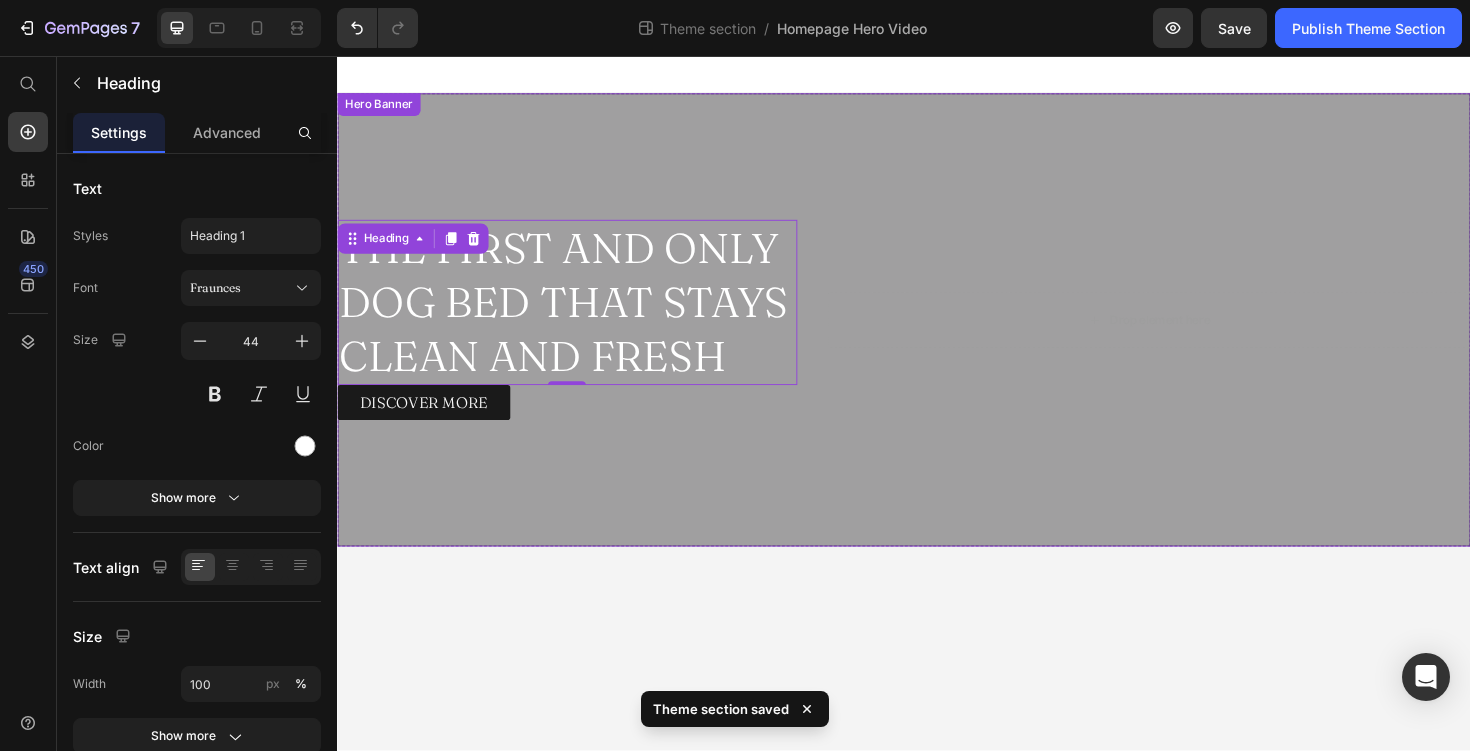 type 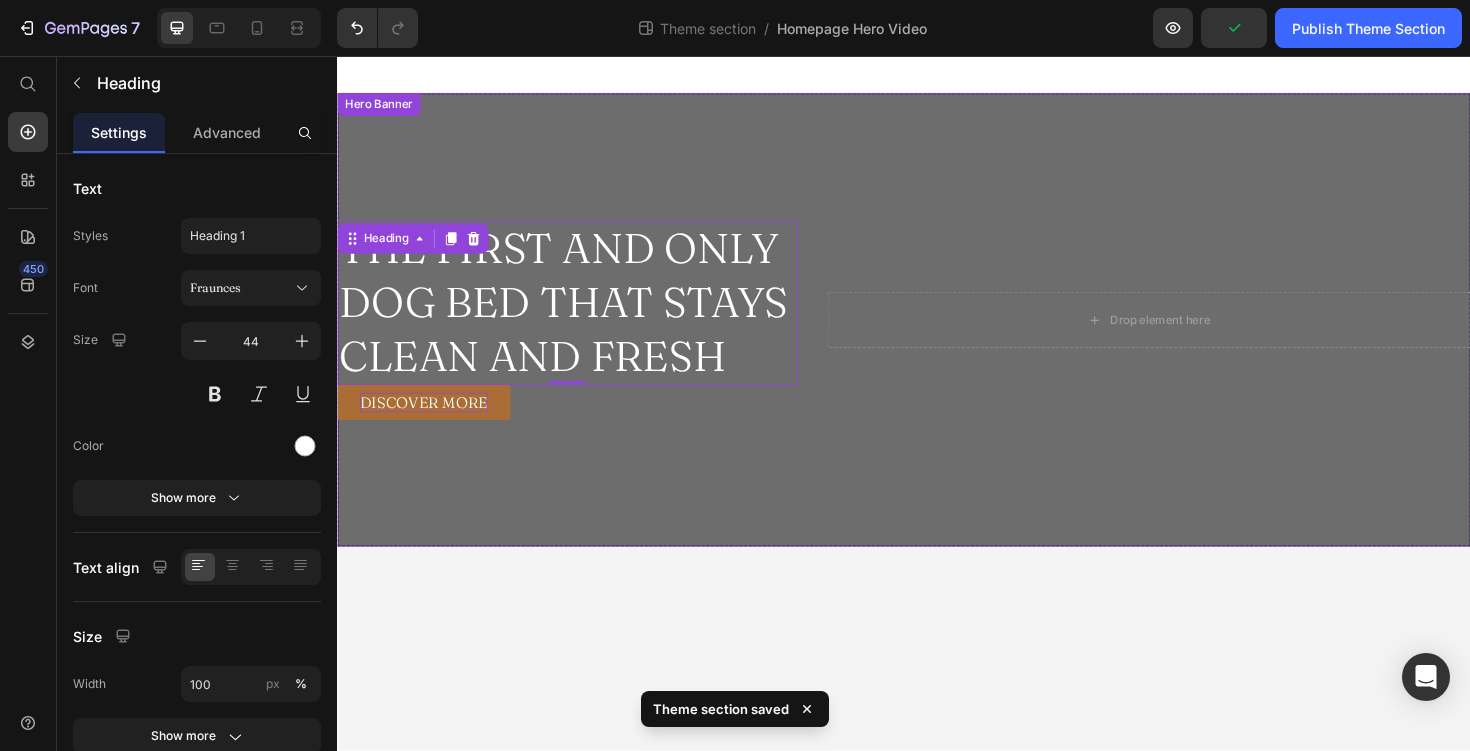 click on "DISCOVER MORE" at bounding box center [428, 423] 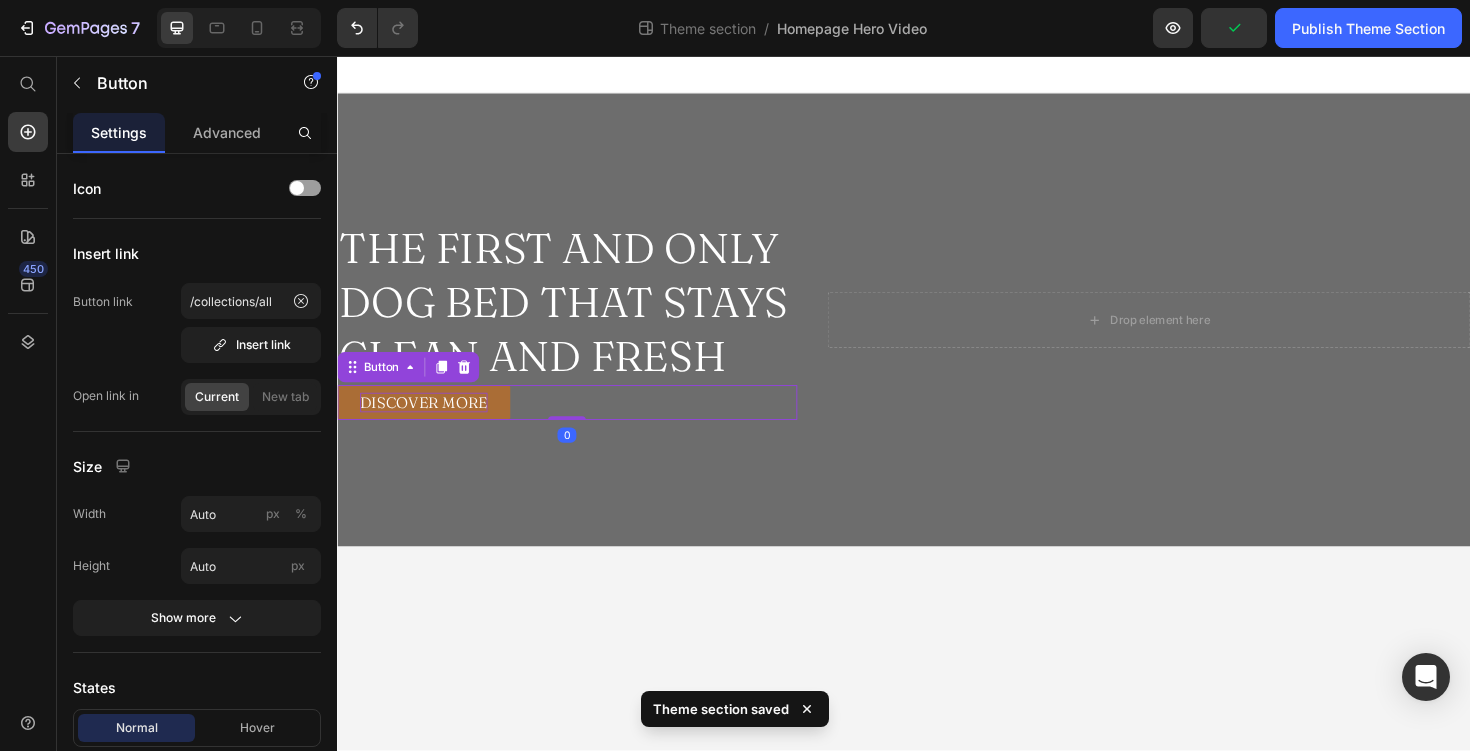 click on "DISCOVER MORE" at bounding box center (428, 423) 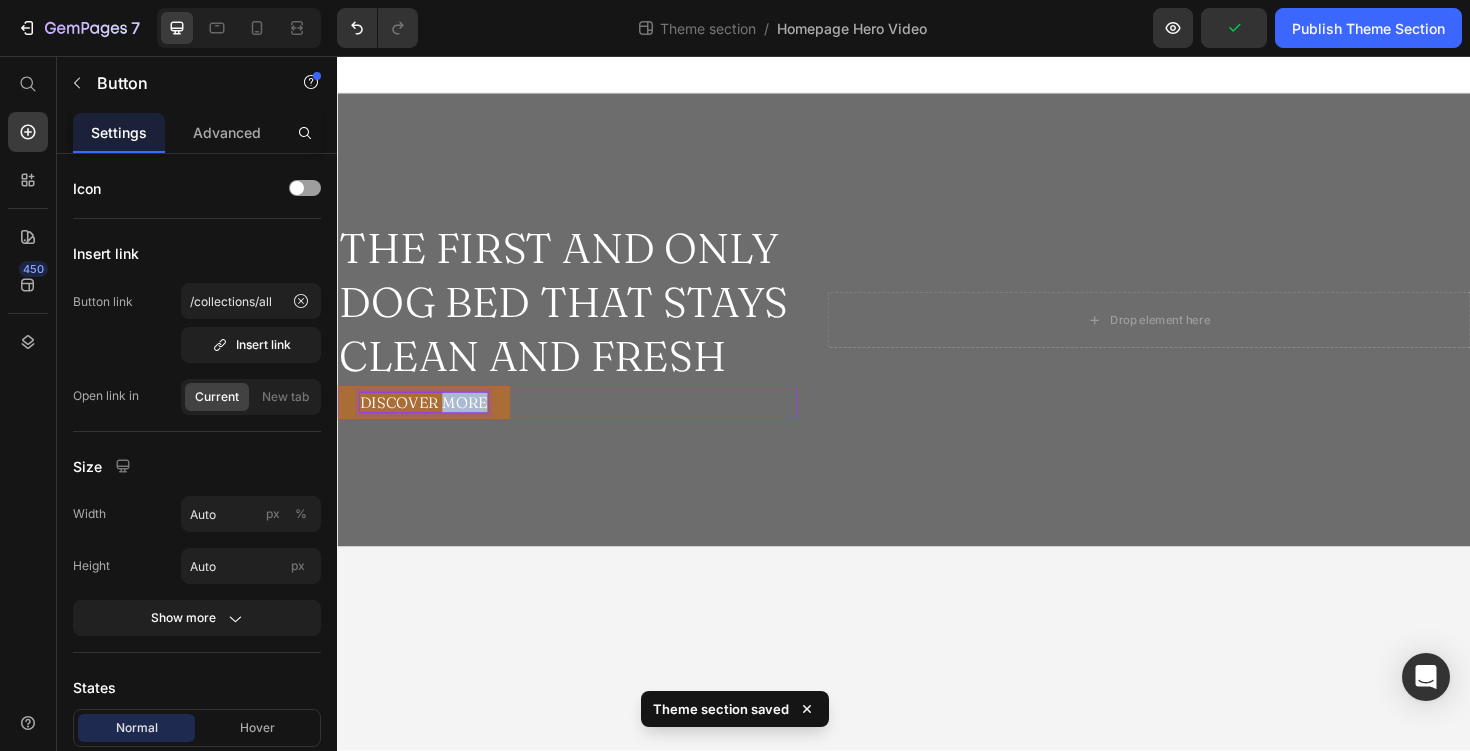 click on "DISCOVER MORE" at bounding box center [428, 423] 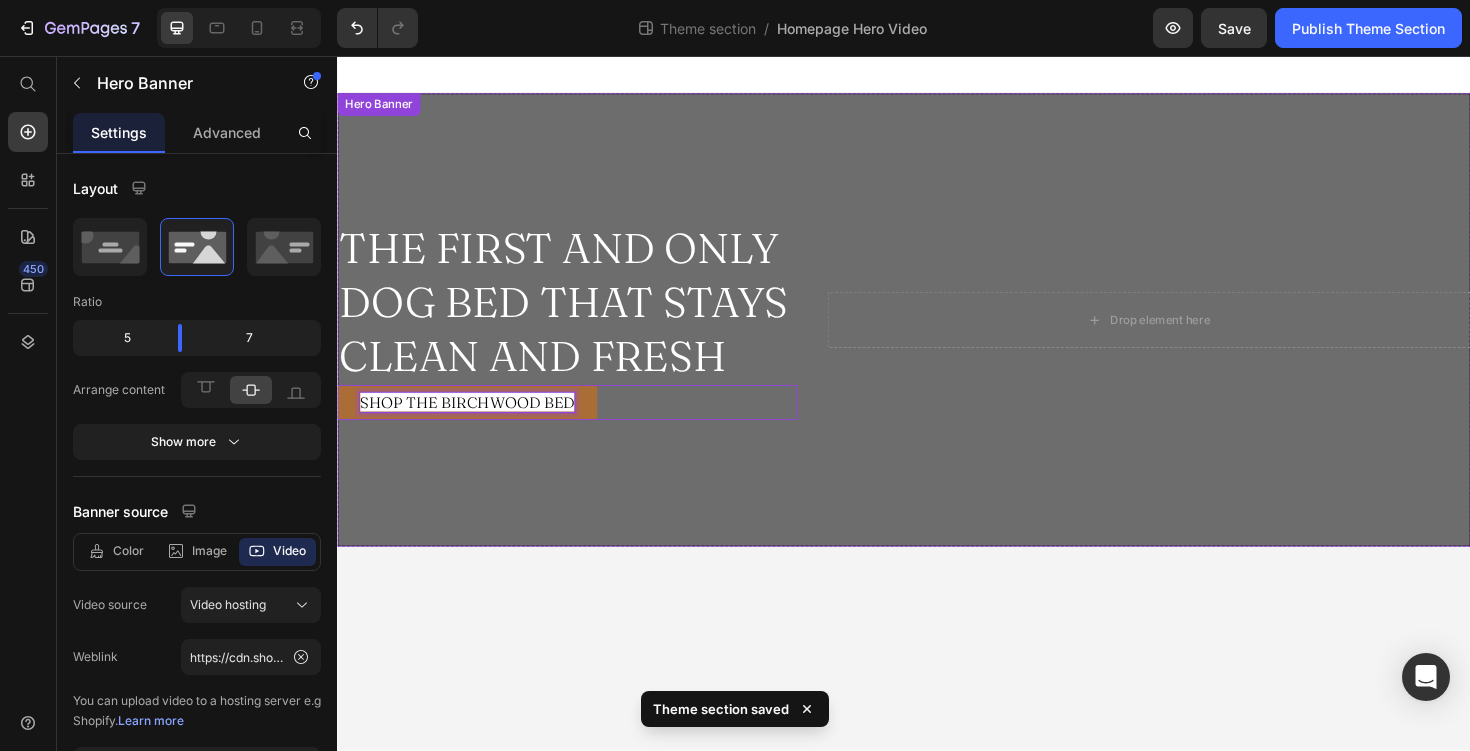 click on "THE FIRST AND ONLY DOG BED THAT STAYS CLEAN AND FRESH Heading Experience a laundry-free, eco-friendly dog bed that always stays fresh. Text Block SHOP THE BIRCHWOOD BED  Button   0 Row
Drop element here Row" at bounding box center (937, 336) 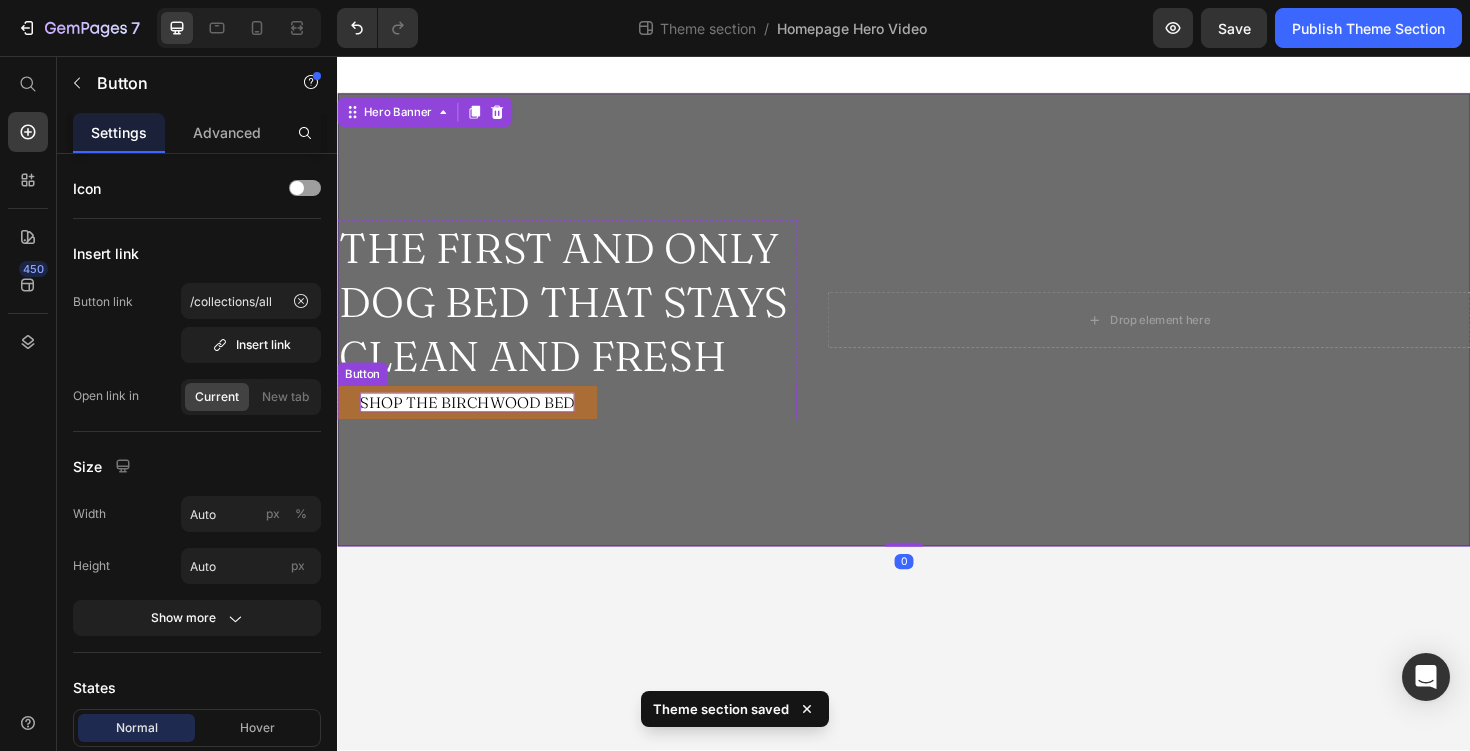 click on "SHOP THE BIRCHWOOD BED" at bounding box center [474, 423] 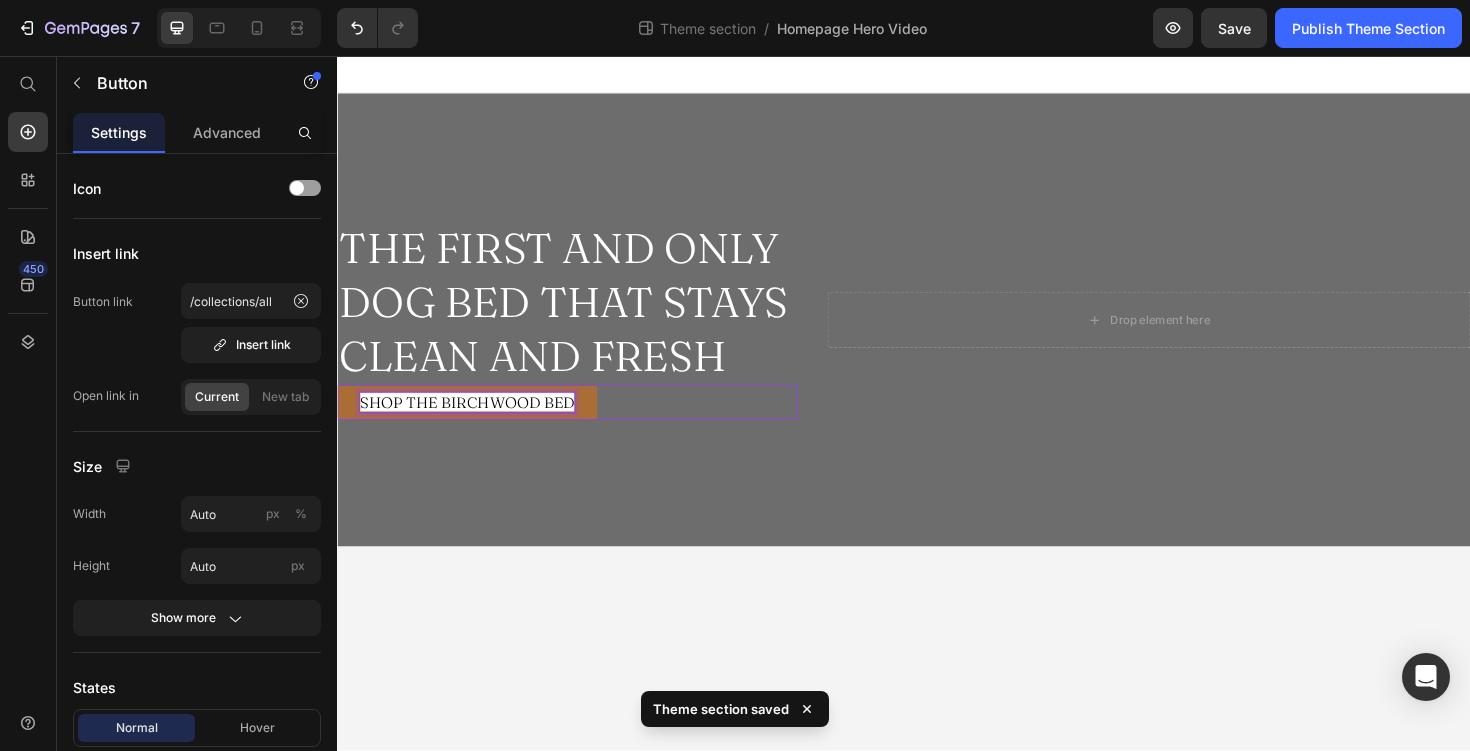 click on "SHOP THE BIRCHWOOD BED" at bounding box center [474, 423] 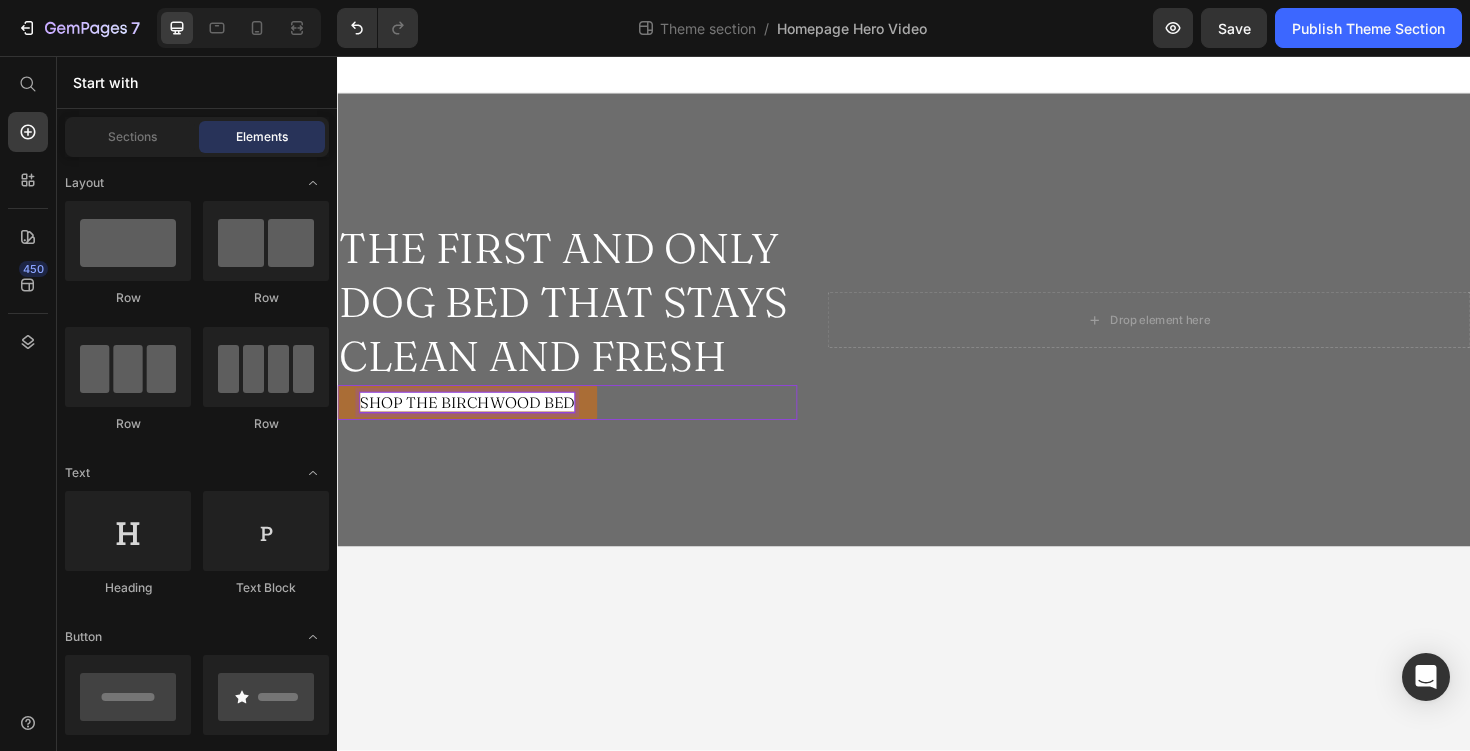 click on "THE FIRST AND ONLY DOG BED THAT STAYS CLEAN AND FRESH Heading Experience a laundry-free, eco-friendly dog bed that always stays fresh. Text Block SHOP THE BIRCHWOOD BED  Button   0 Row
Drop element here Row Hero Banner Row Root
Drag & drop element from sidebar or
Explore Library
Add section Choose templates inspired by CRO experts Generate layout from URL or image Add blank section then drag & drop elements" at bounding box center (937, 424) 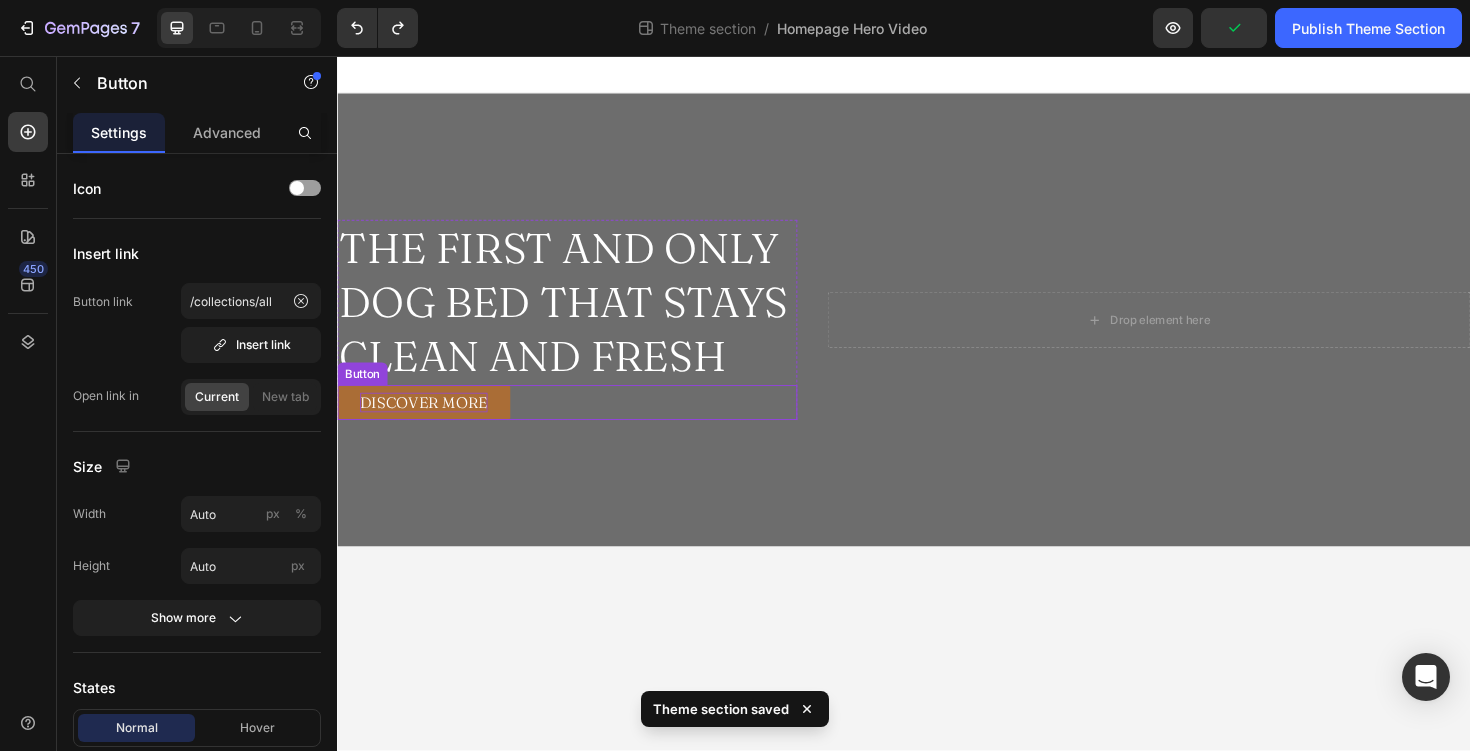 click on "DISCOVER MORE" at bounding box center [428, 423] 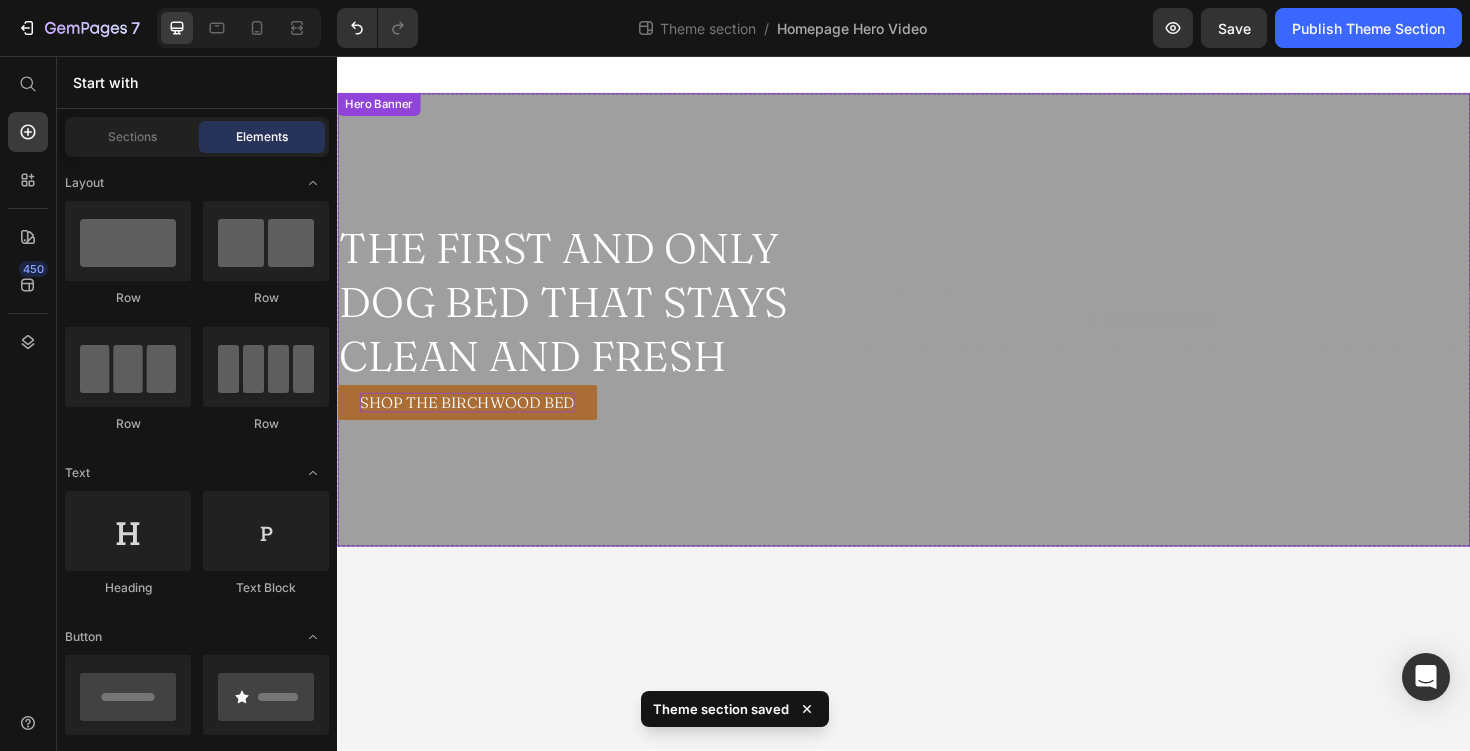 click at bounding box center (937, 336) 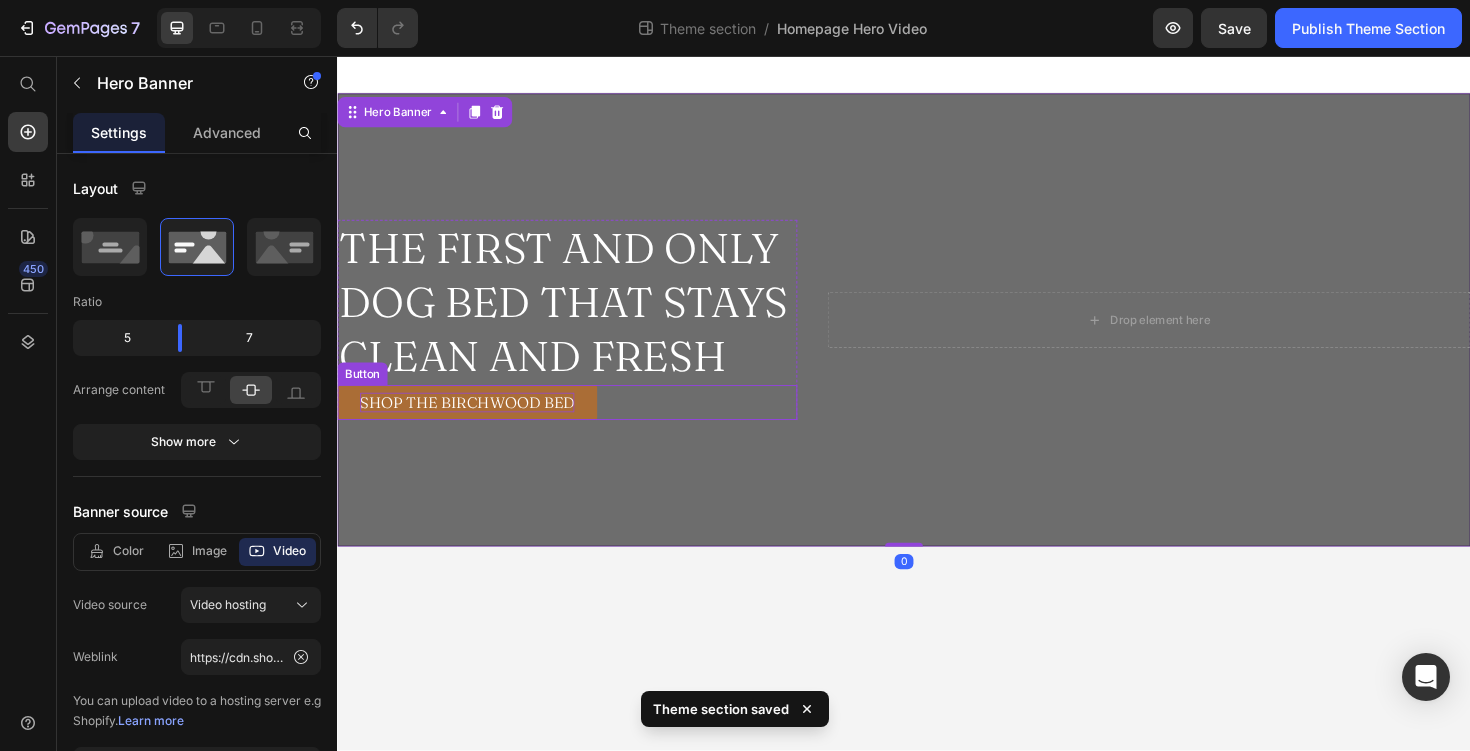 click on "SHOP THE BIRCHWOOD BED" at bounding box center [474, 423] 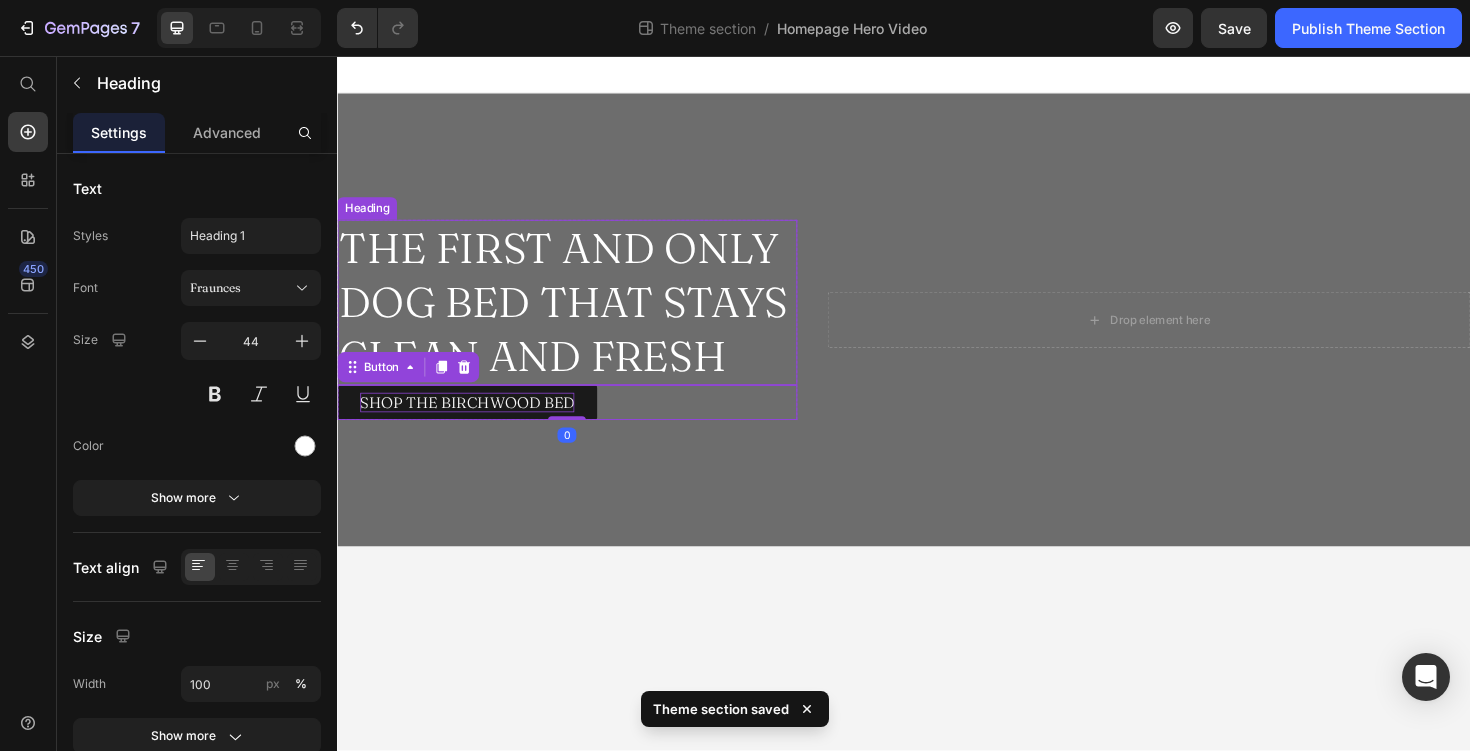 click on "THE FIRST AND ONLY DOG BED THAT STAYS CLEAN AND FRESH" at bounding box center [580, 318] 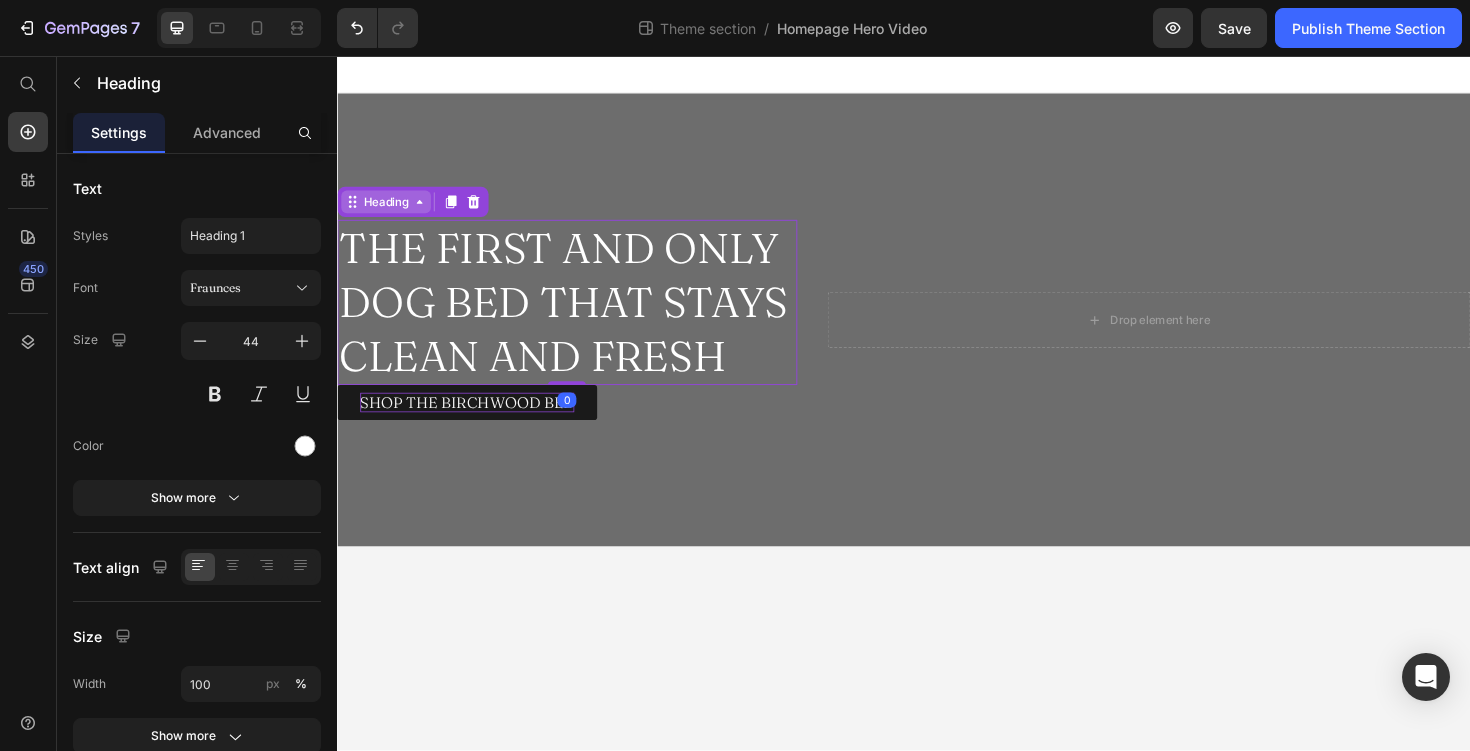 click on "Heading" at bounding box center [388, 211] 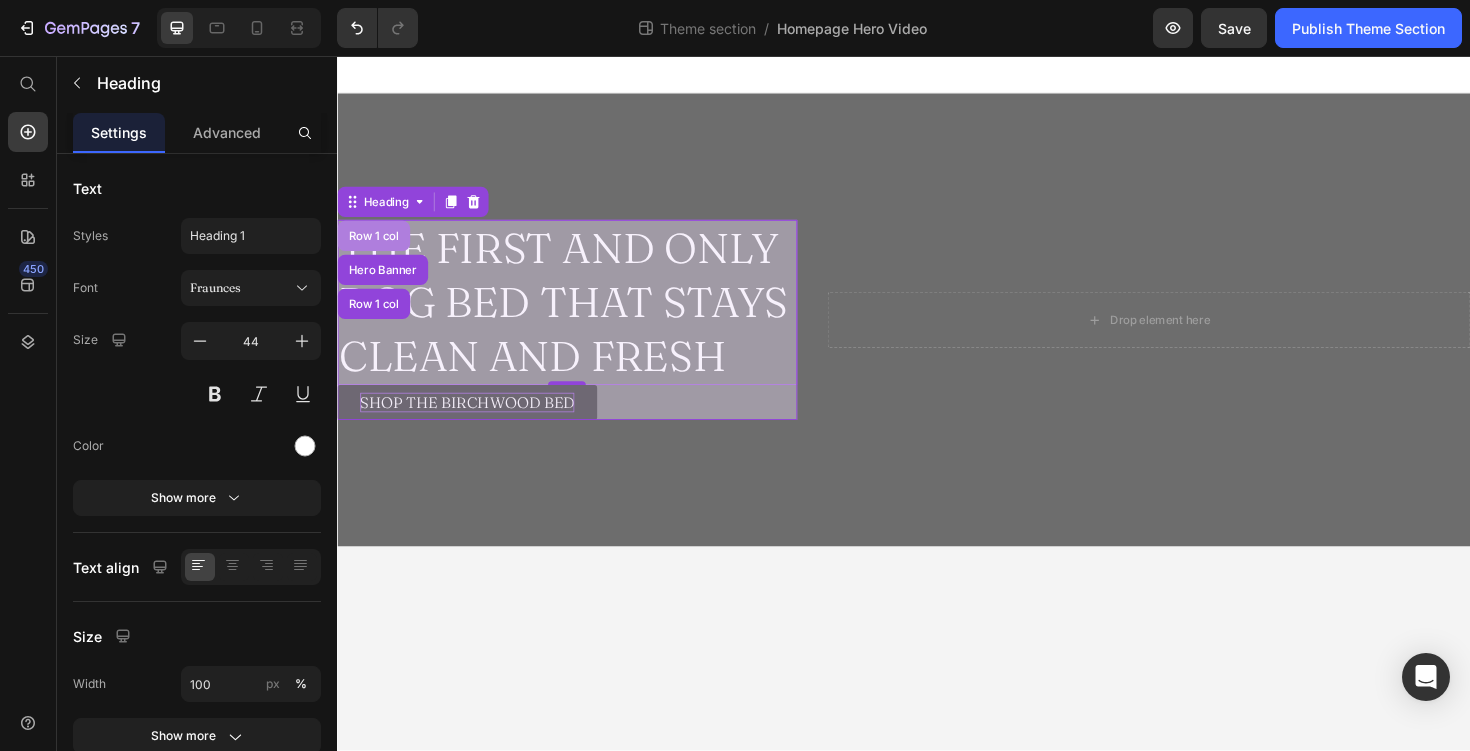 click on "Row 1 col" at bounding box center [375, 247] 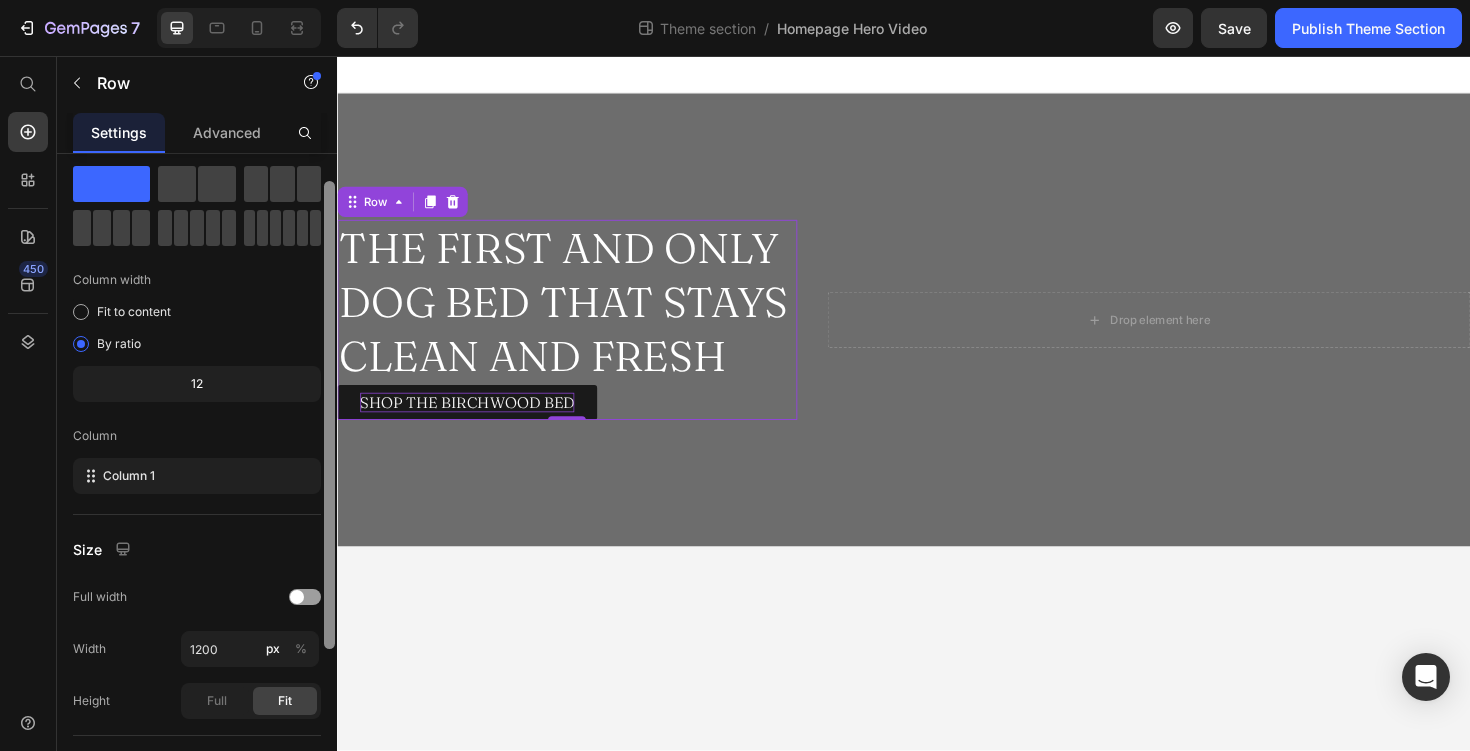 scroll, scrollTop: 0, scrollLeft: 0, axis: both 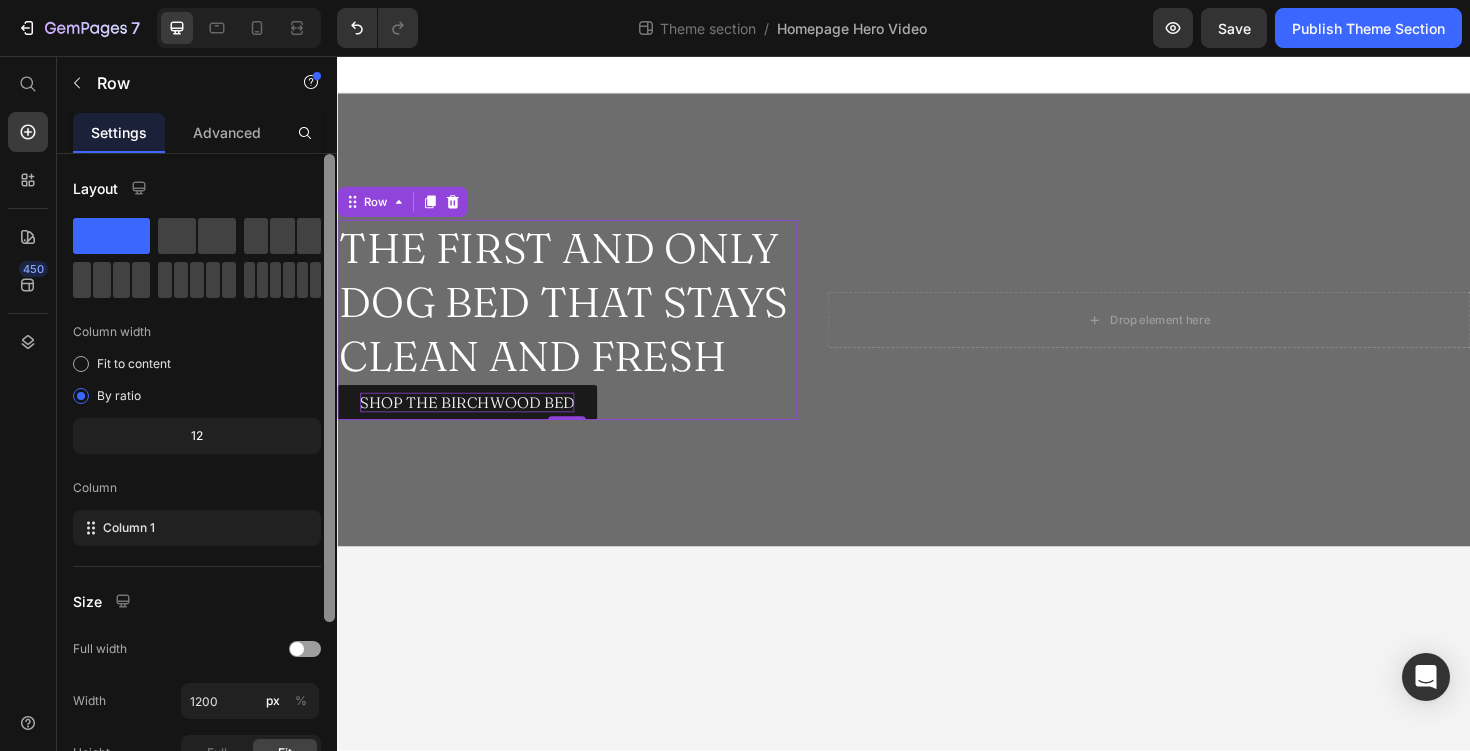 drag, startPoint x: 329, startPoint y: 564, endPoint x: 319, endPoint y: 433, distance: 131.38112 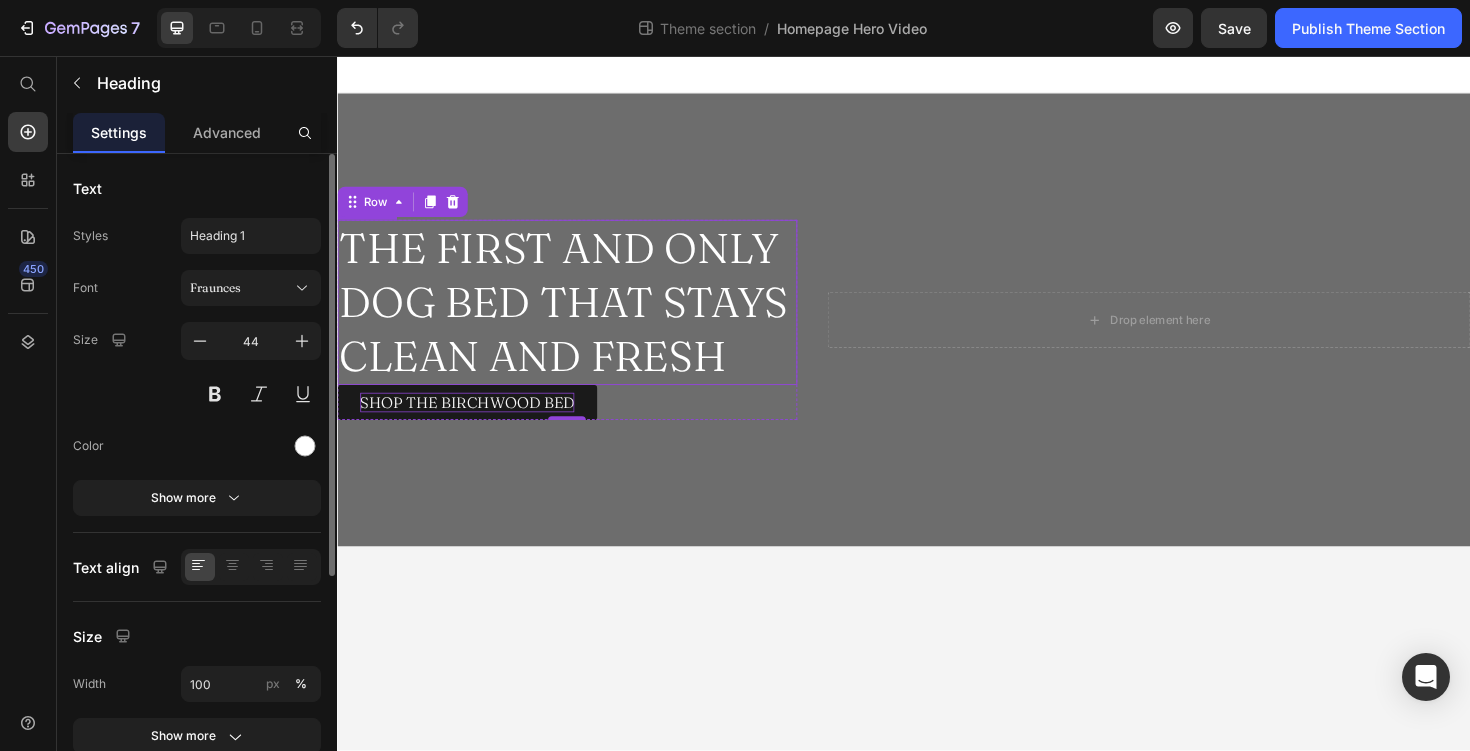 click on "THE FIRST AND ONLY DOG BED THAT STAYS CLEAN AND FRESH" at bounding box center [580, 318] 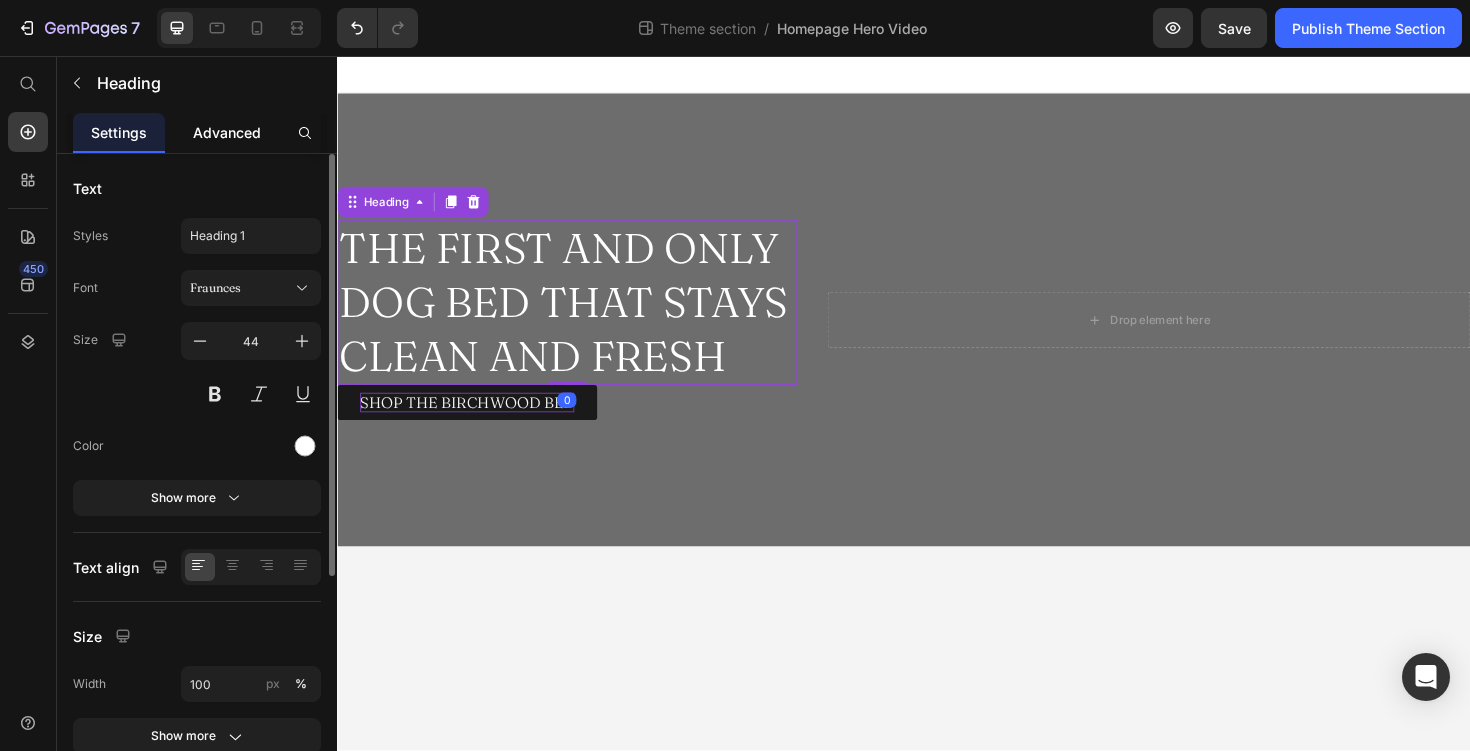 click on "Advanced" at bounding box center [227, 132] 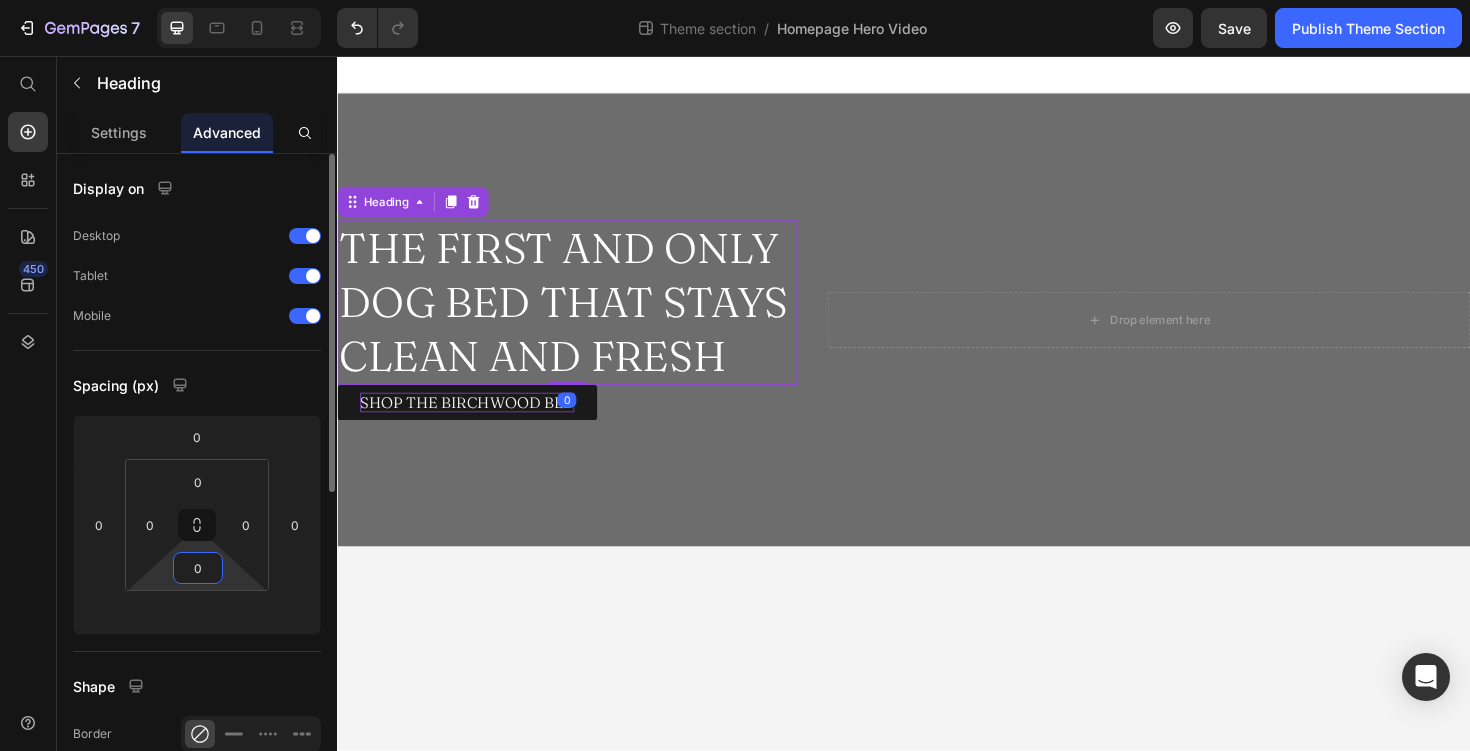 click on "0" at bounding box center [198, 568] 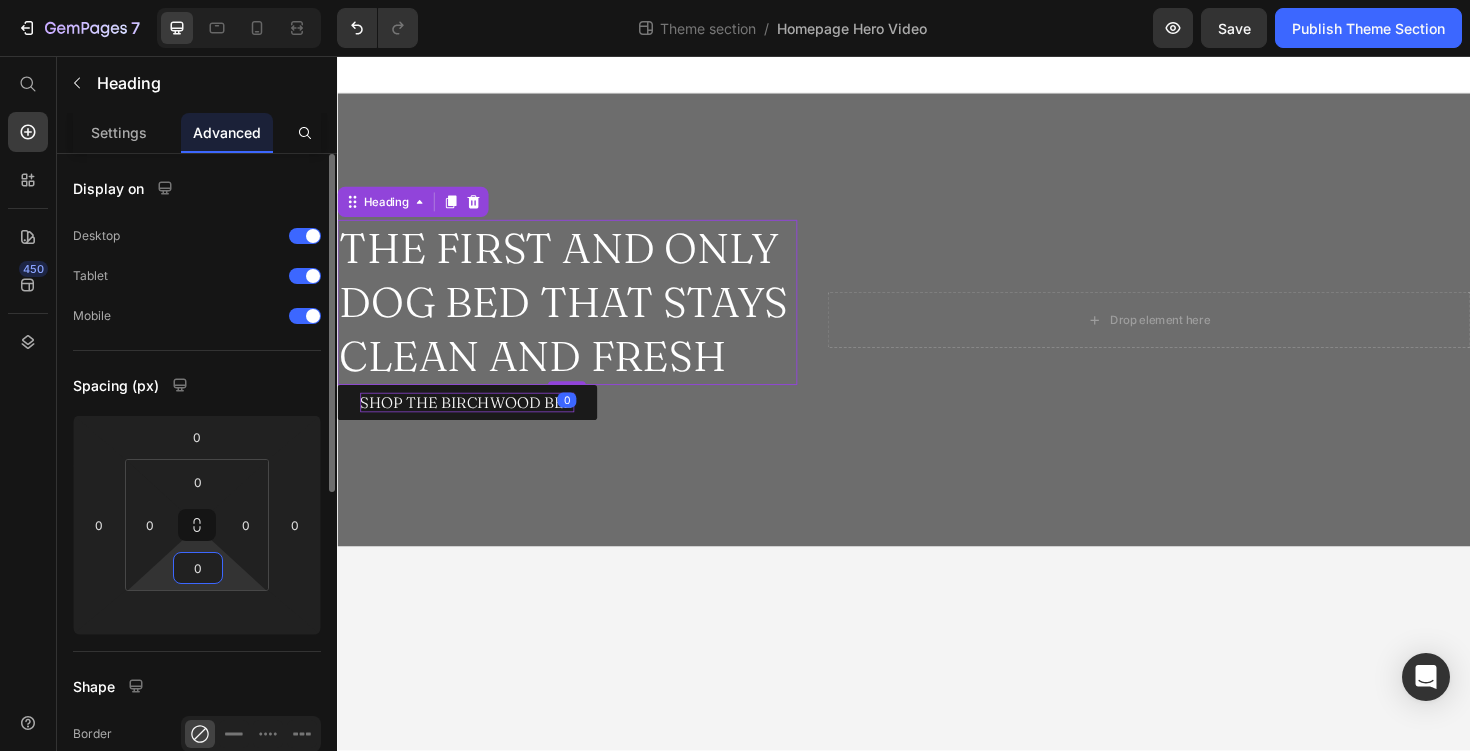 type 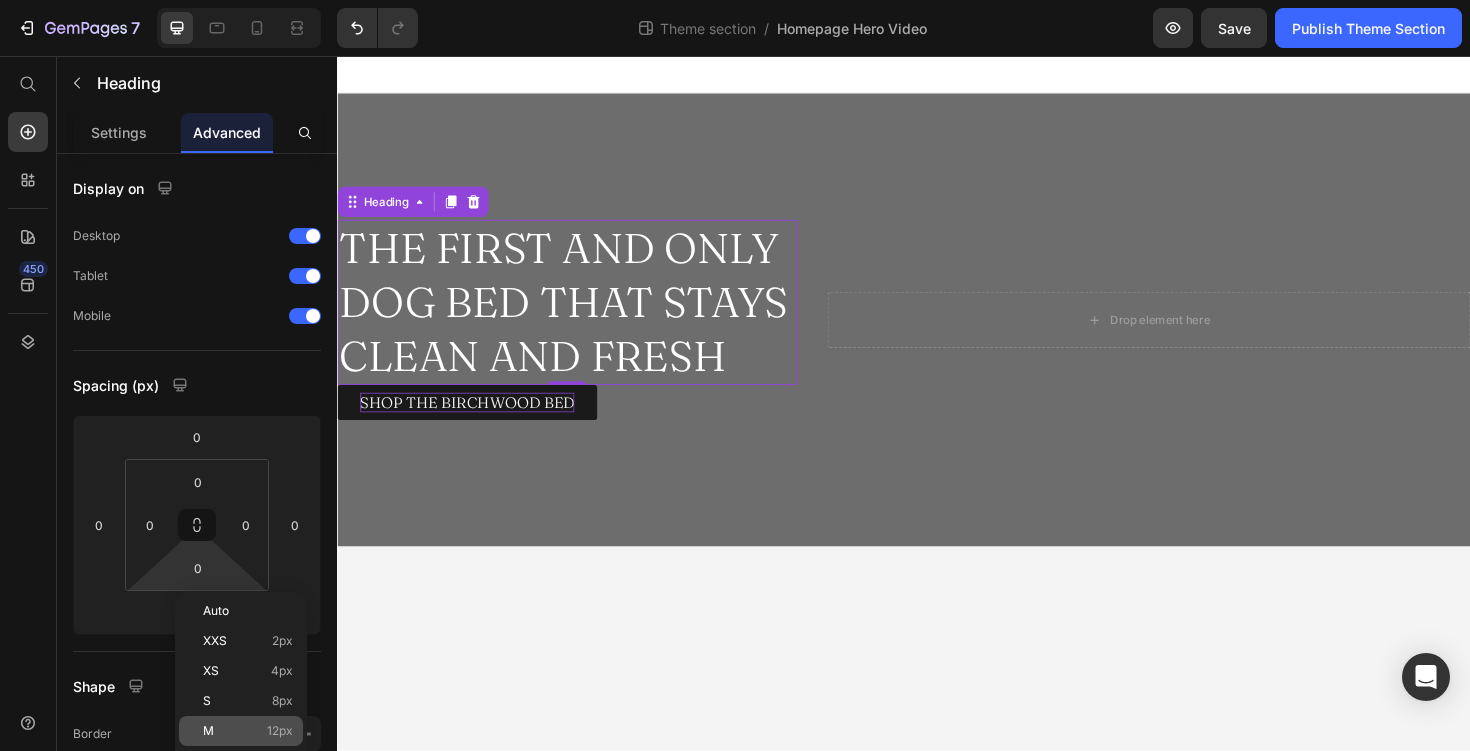 click on "M 12px" 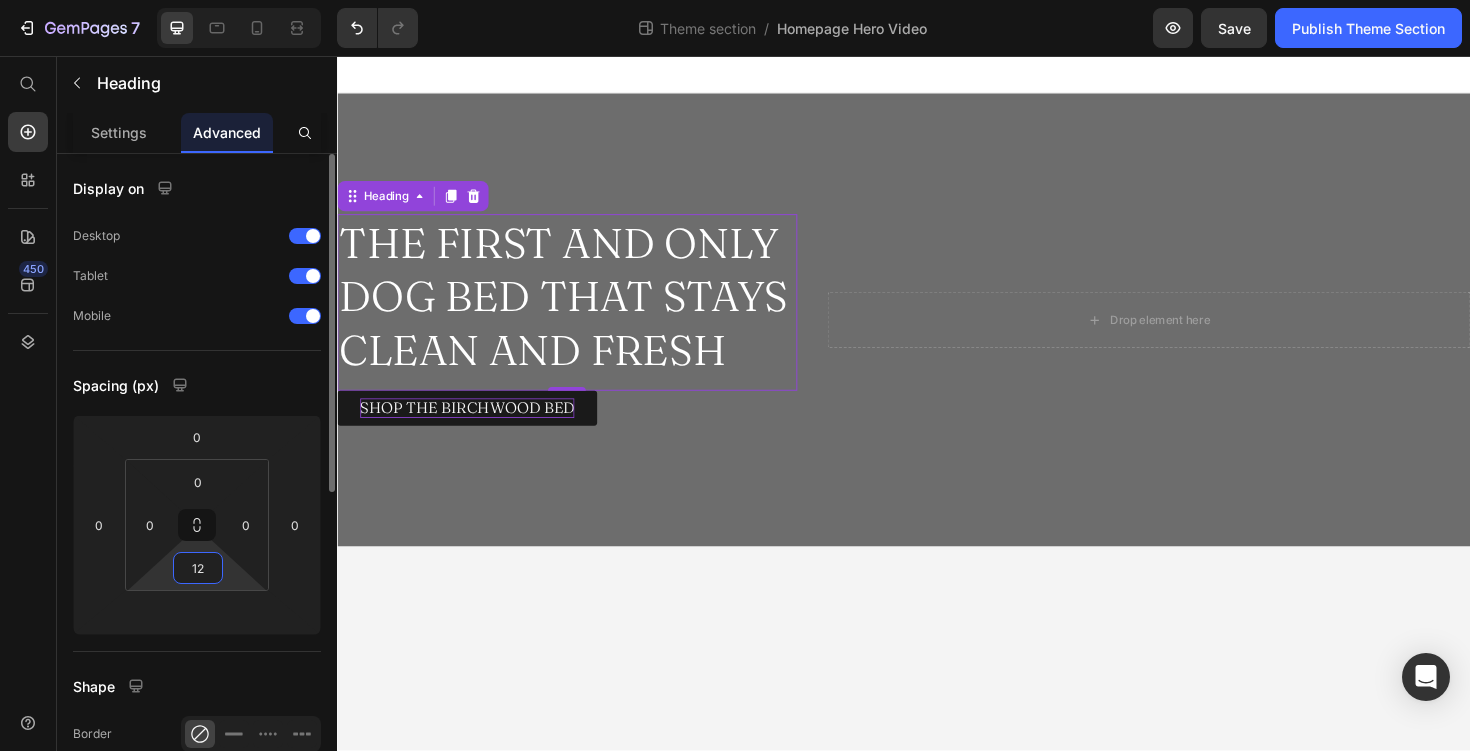 click on "12" at bounding box center (198, 568) 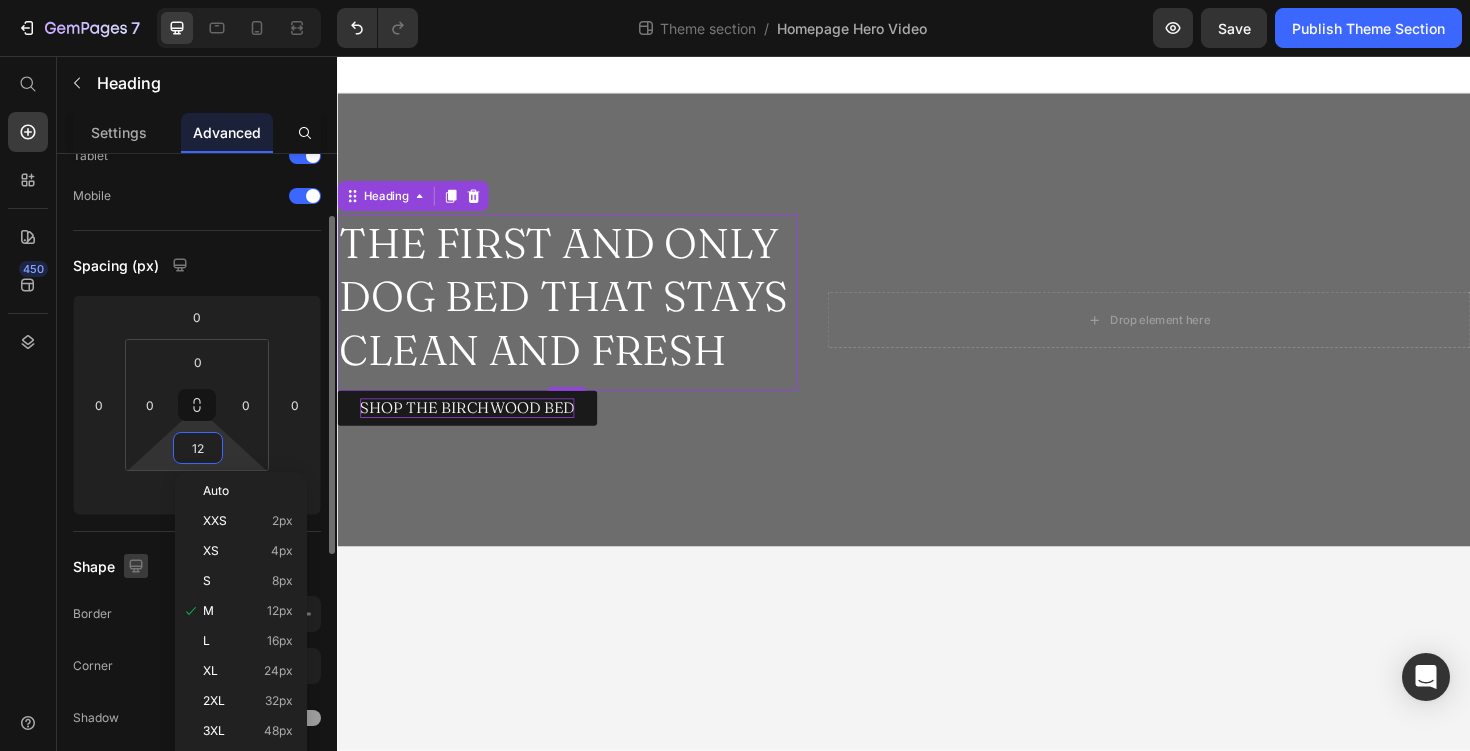 scroll, scrollTop: 125, scrollLeft: 0, axis: vertical 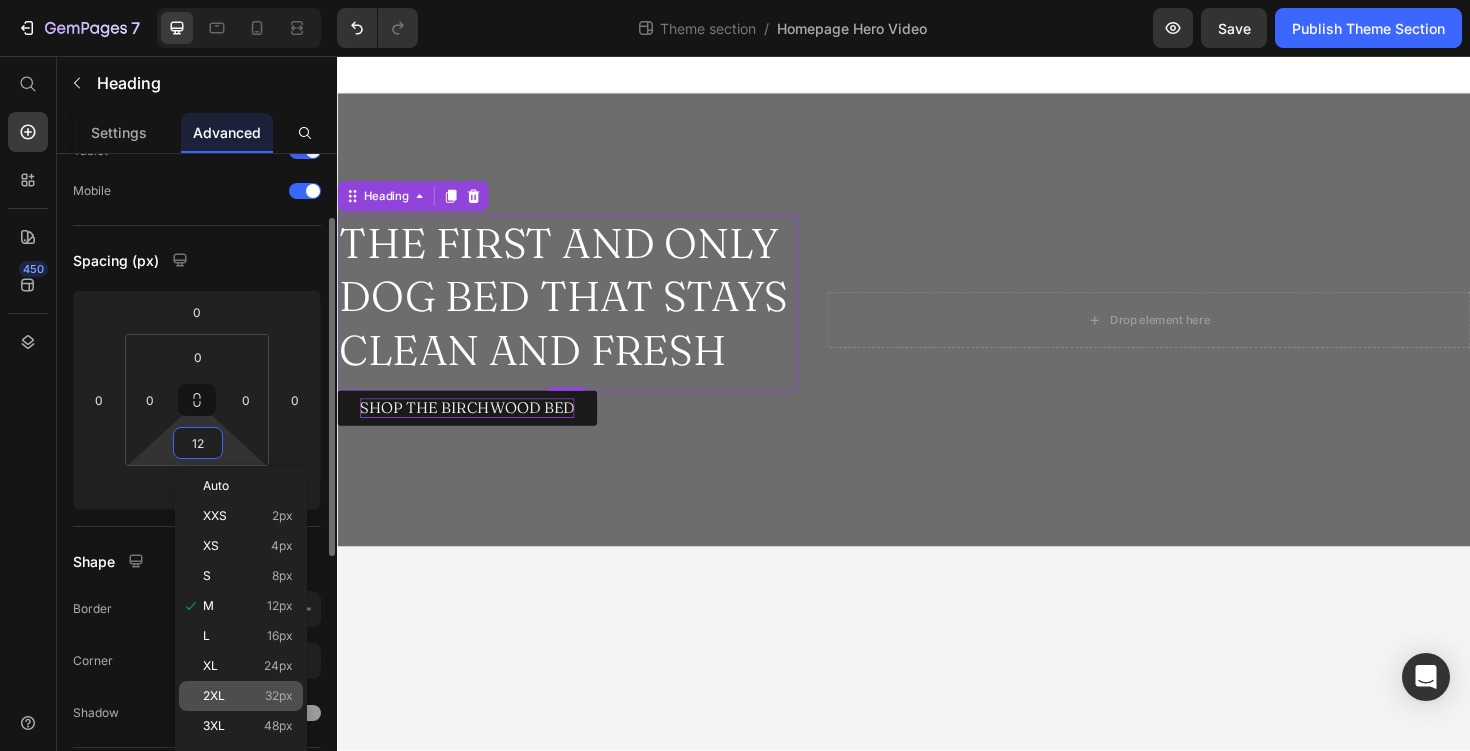 click on "2XL 32px" 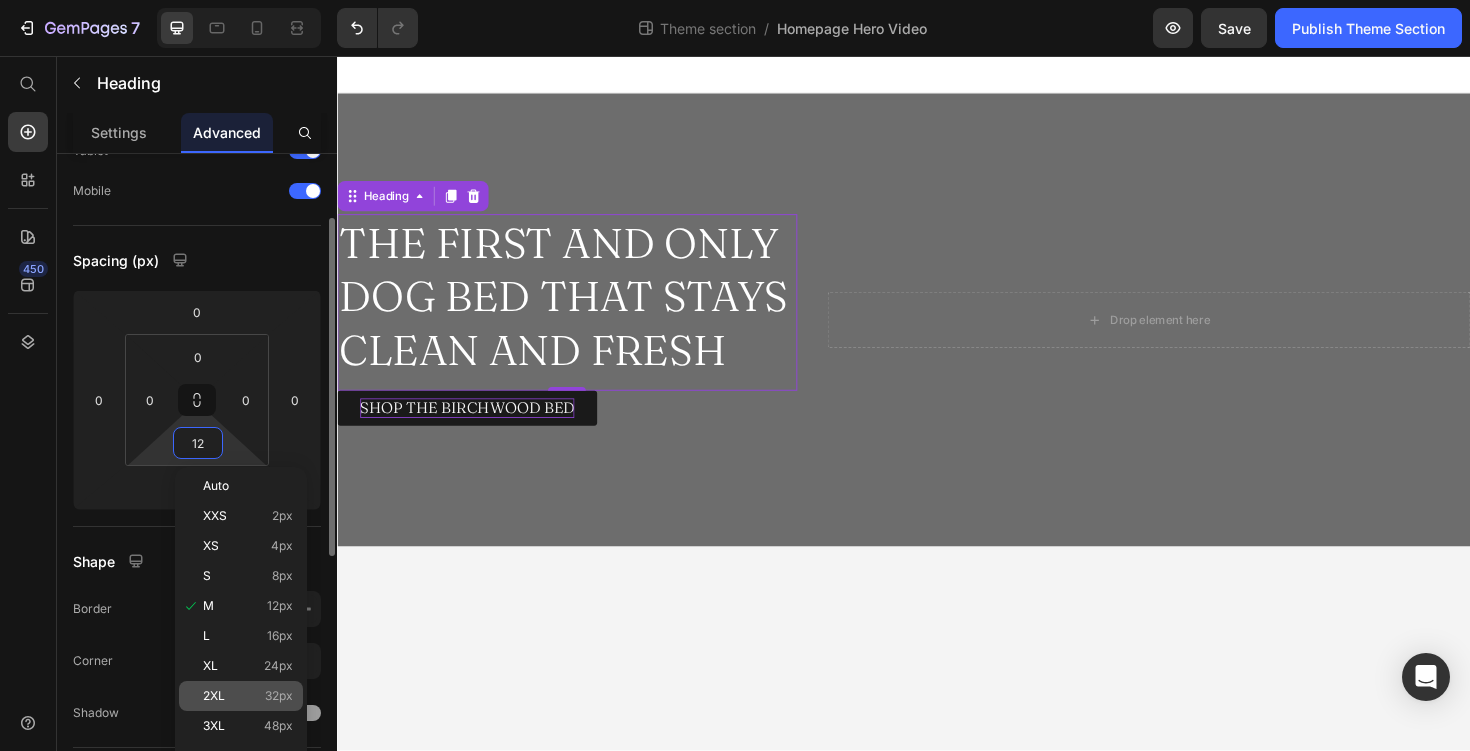 type on "32" 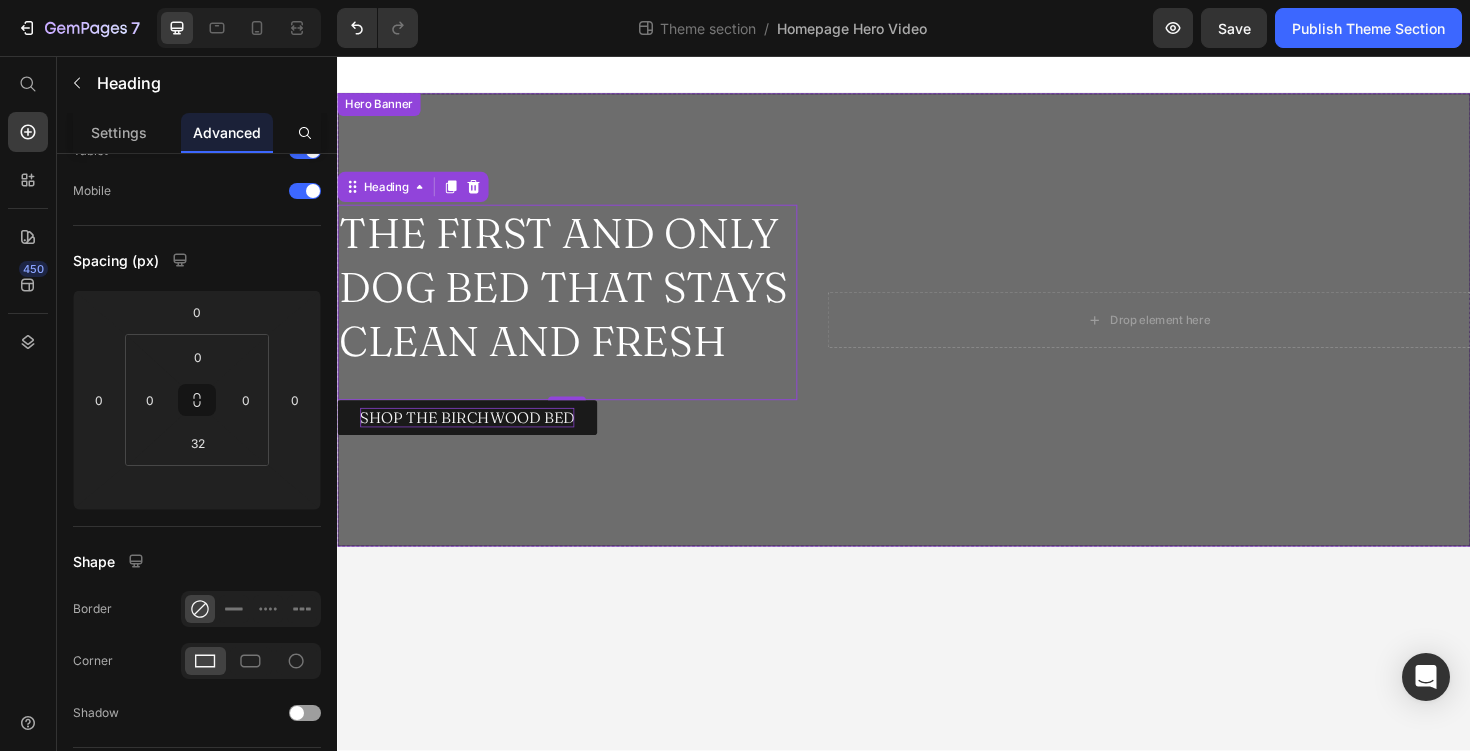 click on "THE FIRST AND ONLY DOG BED THAT STAYS CLEAN AND FRESH Heading   0 Experience a laundry-free, eco-friendly dog bed that always stays fresh. Text Block SHOP THE BIRCHWOOD BED Button Row
Drop element here Row Hero Banner Row Root
Drag & drop element from sidebar or
Explore Library
Add section Choose templates inspired by CRO experts Generate layout from URL or image Add blank section then drag & drop elements" at bounding box center (937, 424) 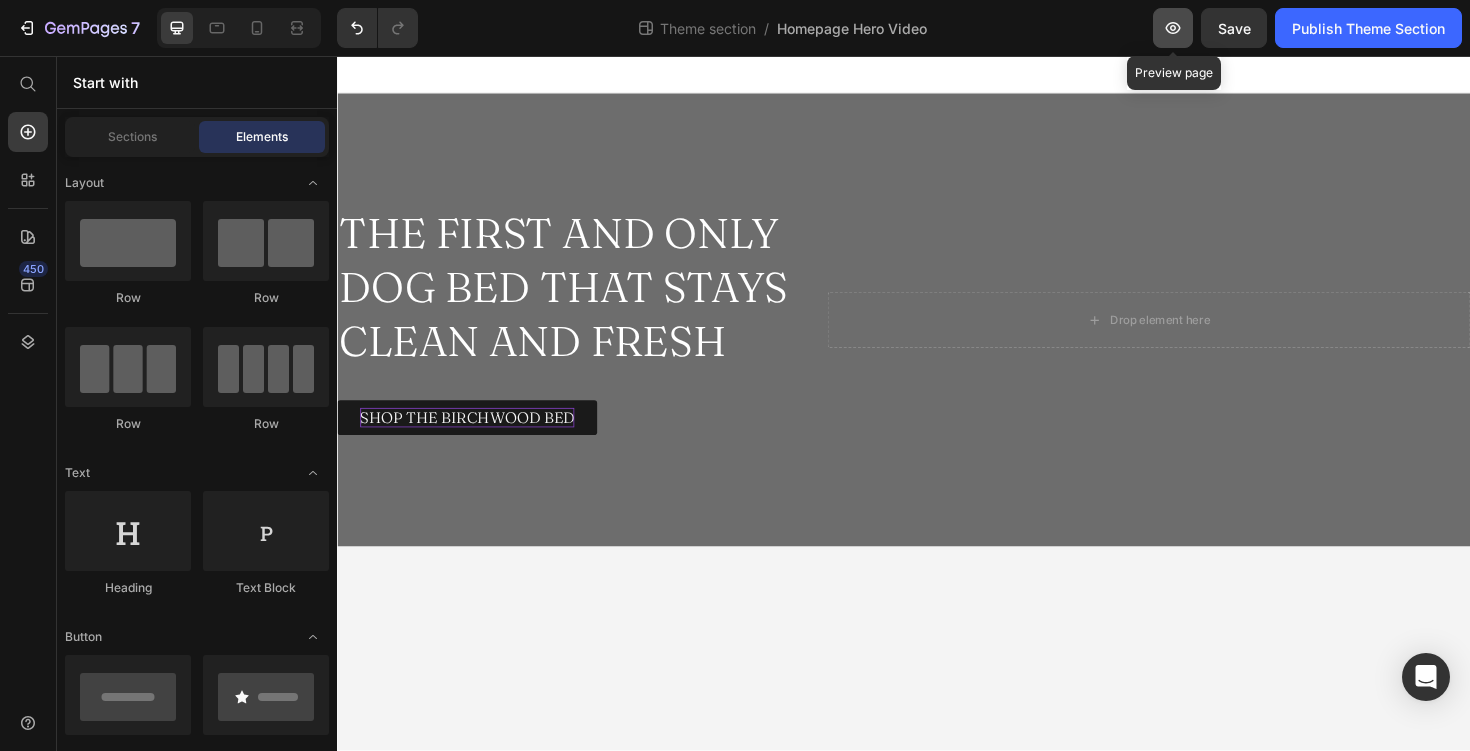 click 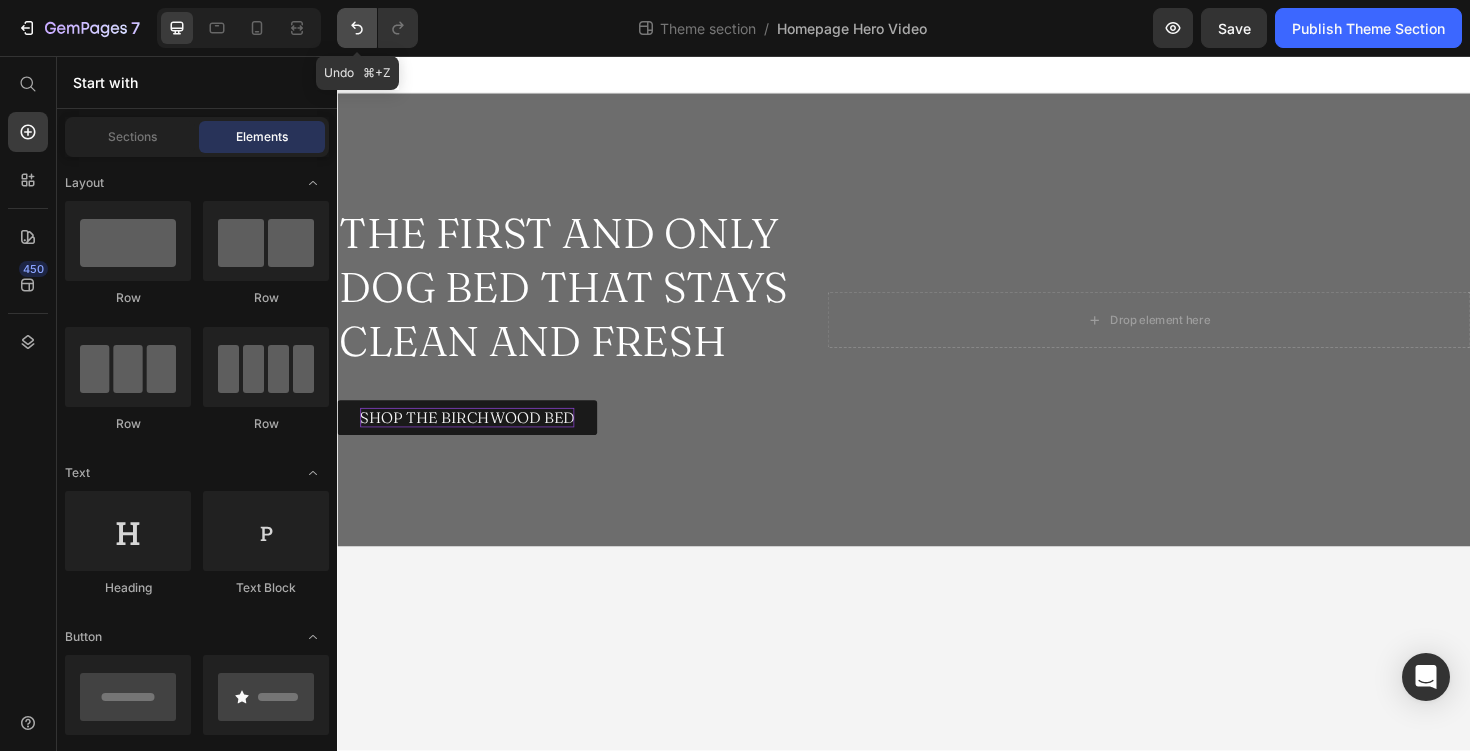 click 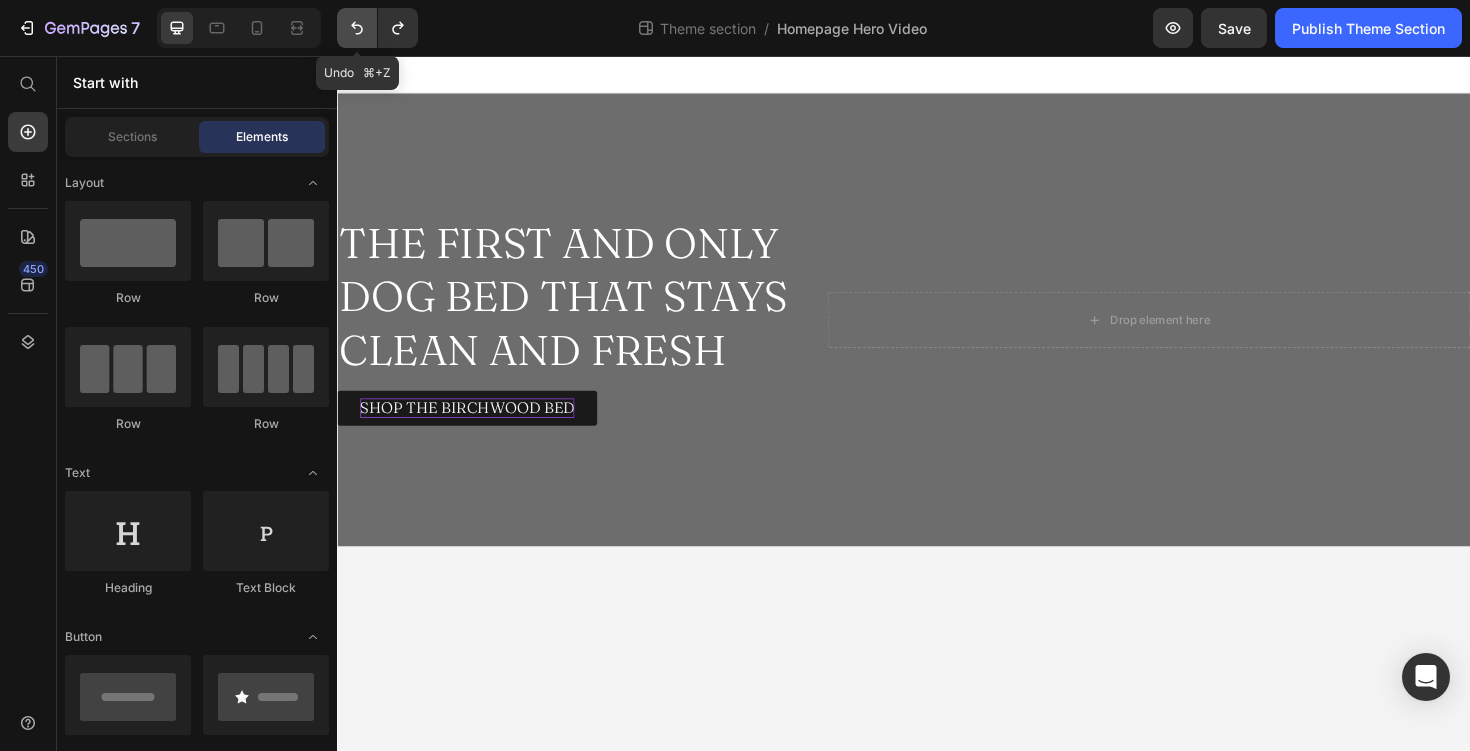 click 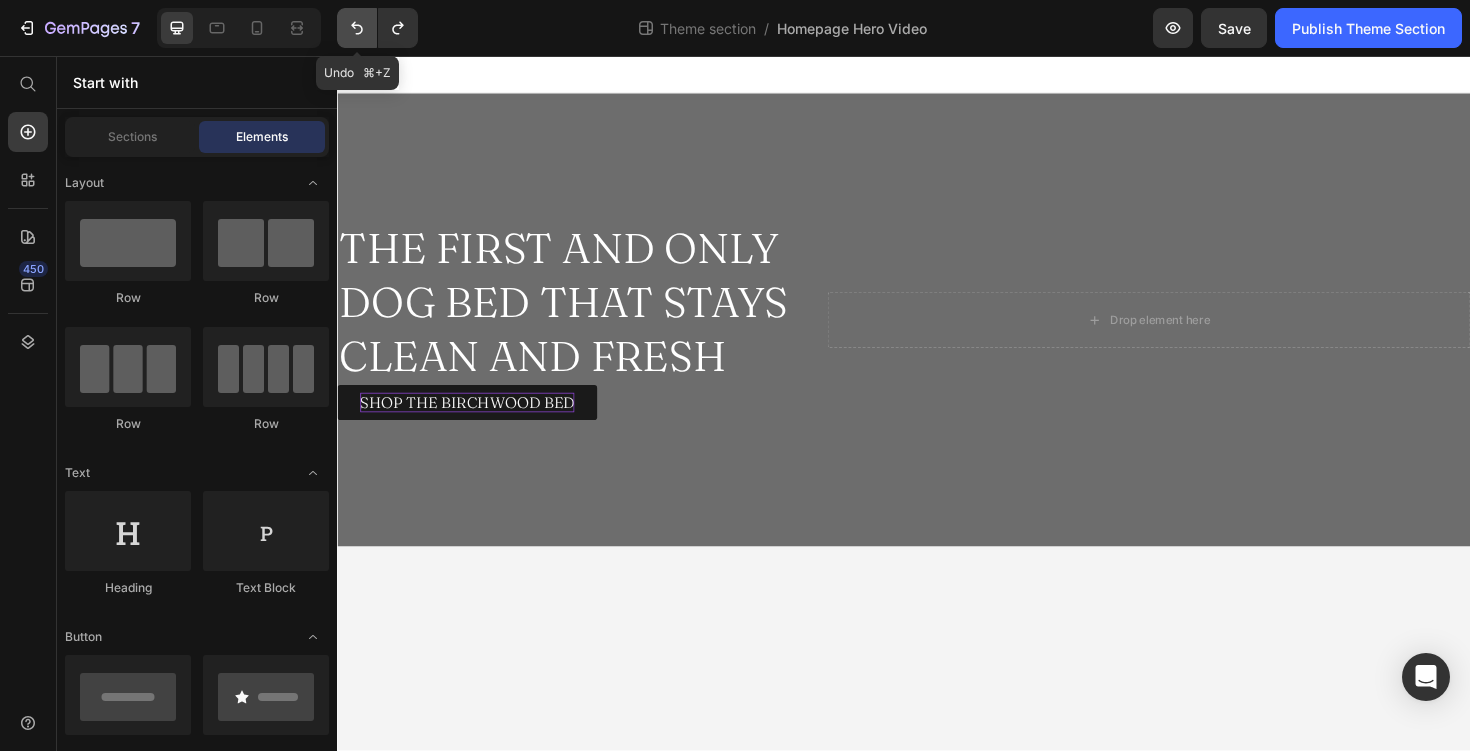 click 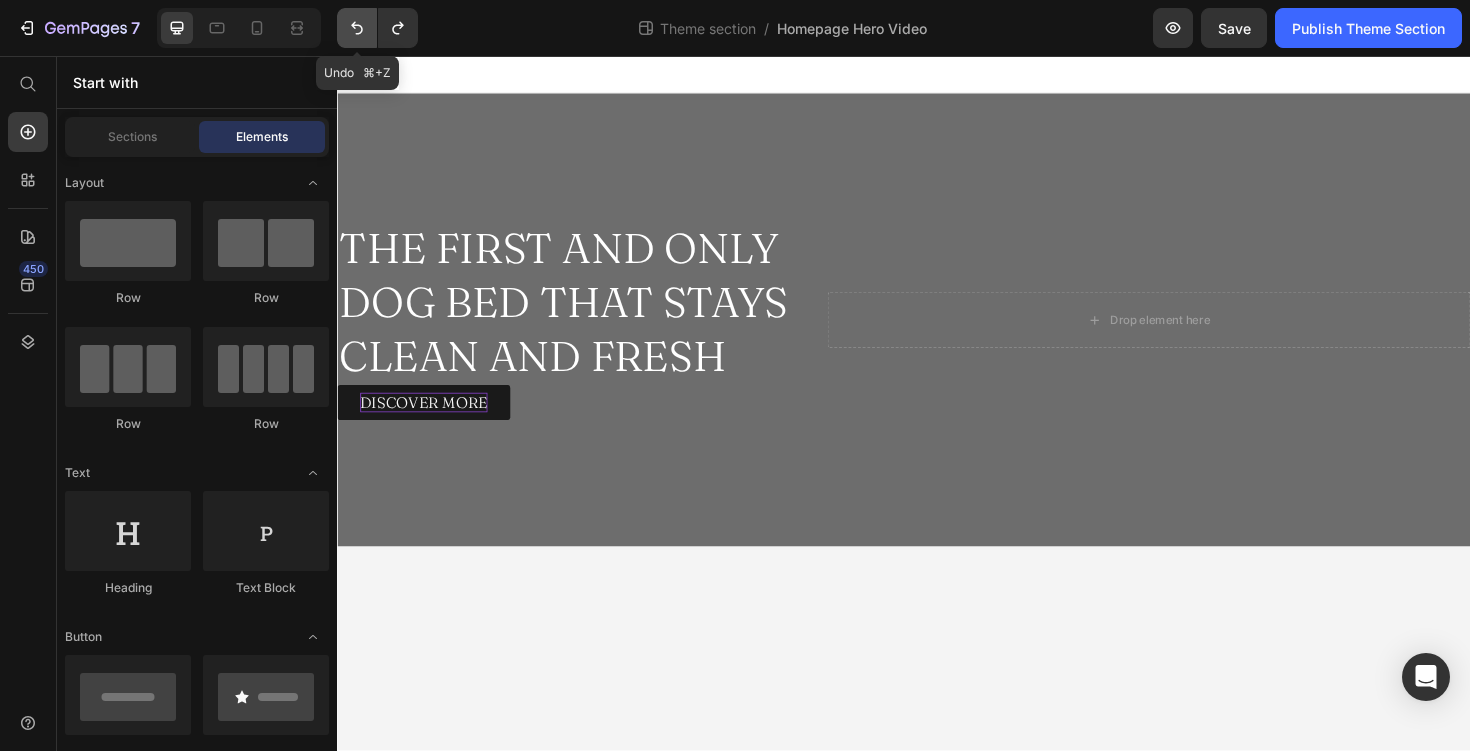 click 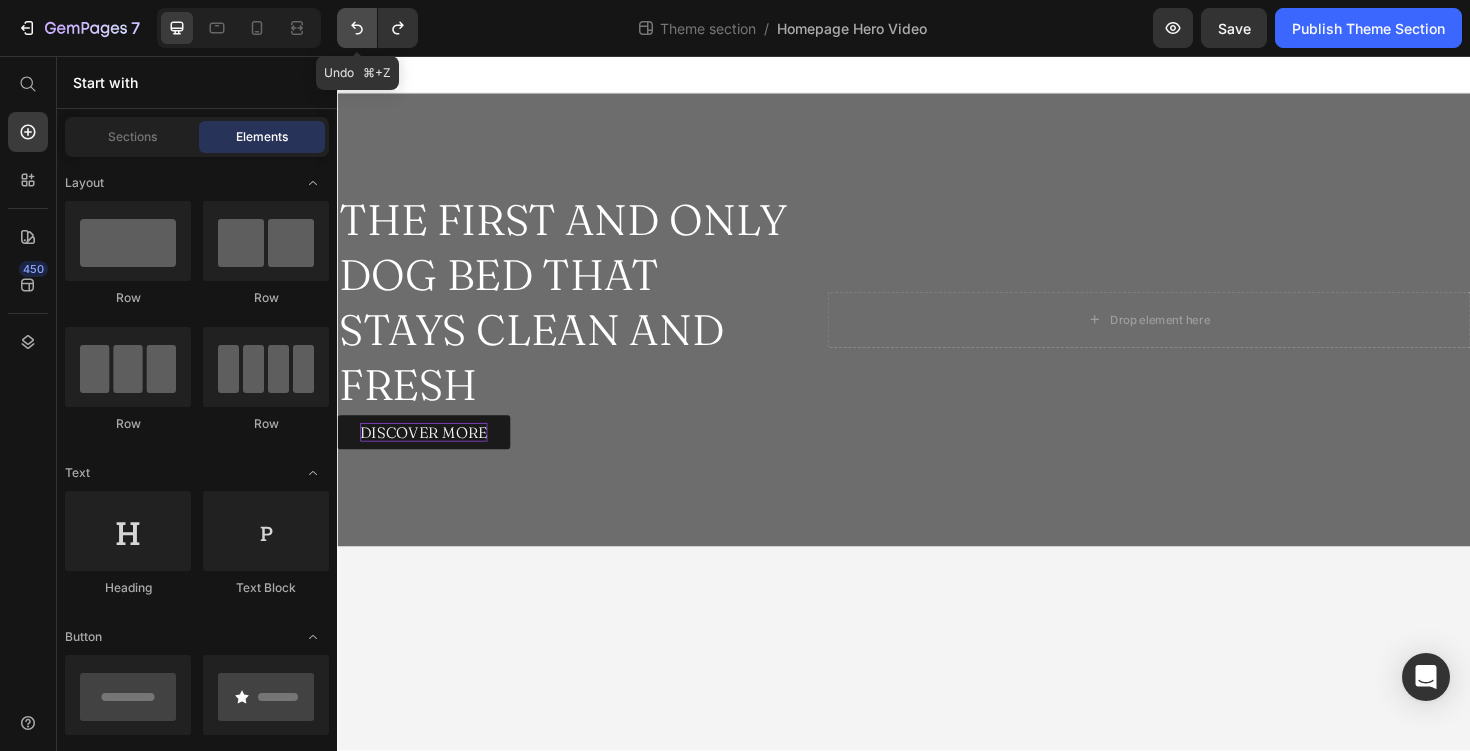 click 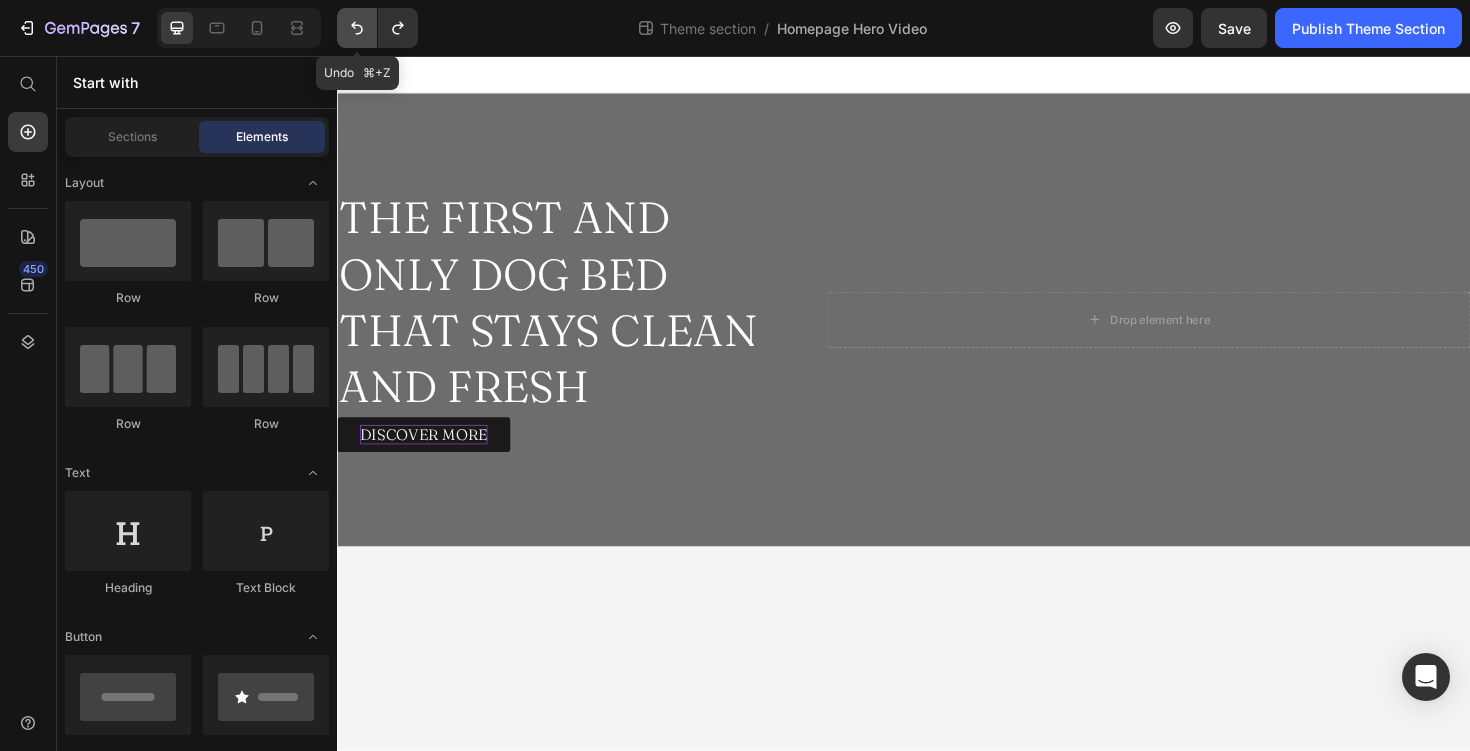 click 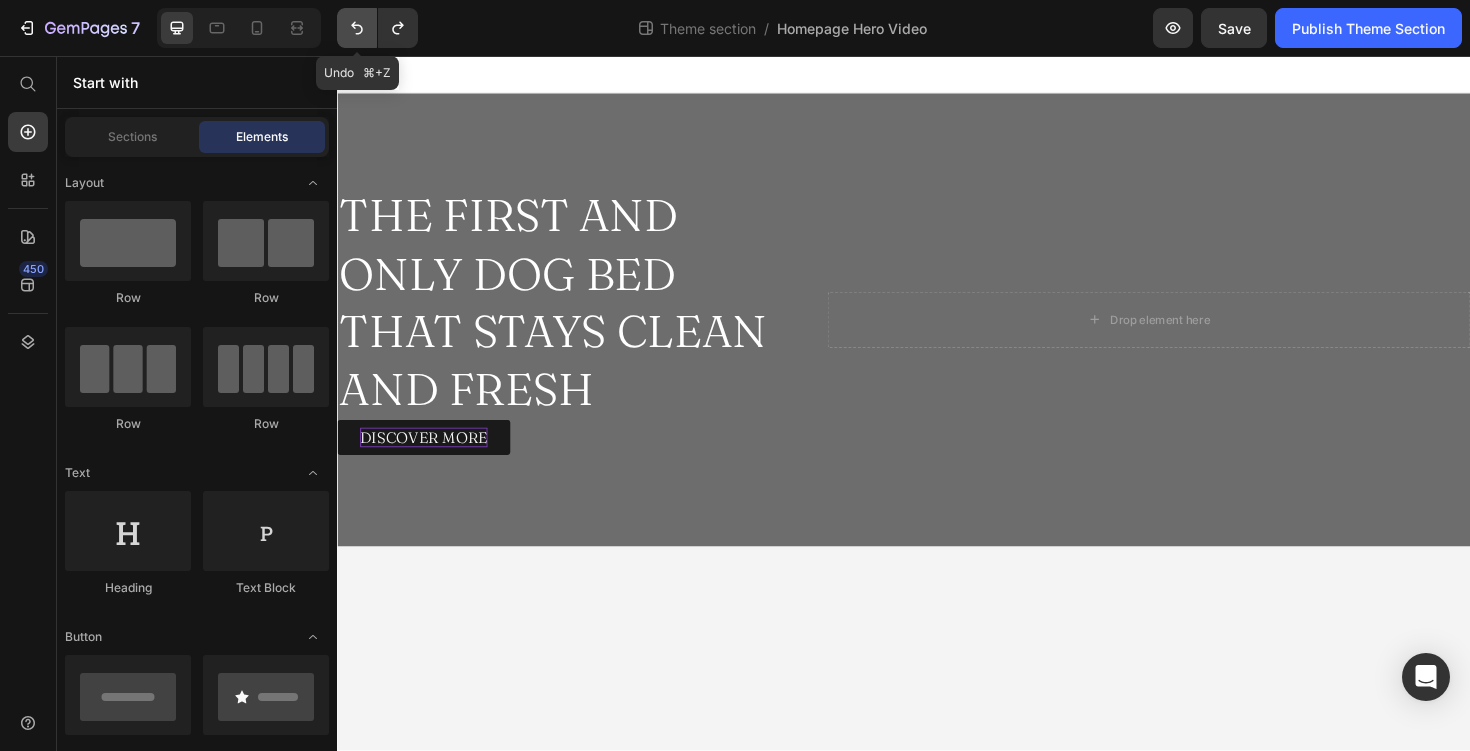click 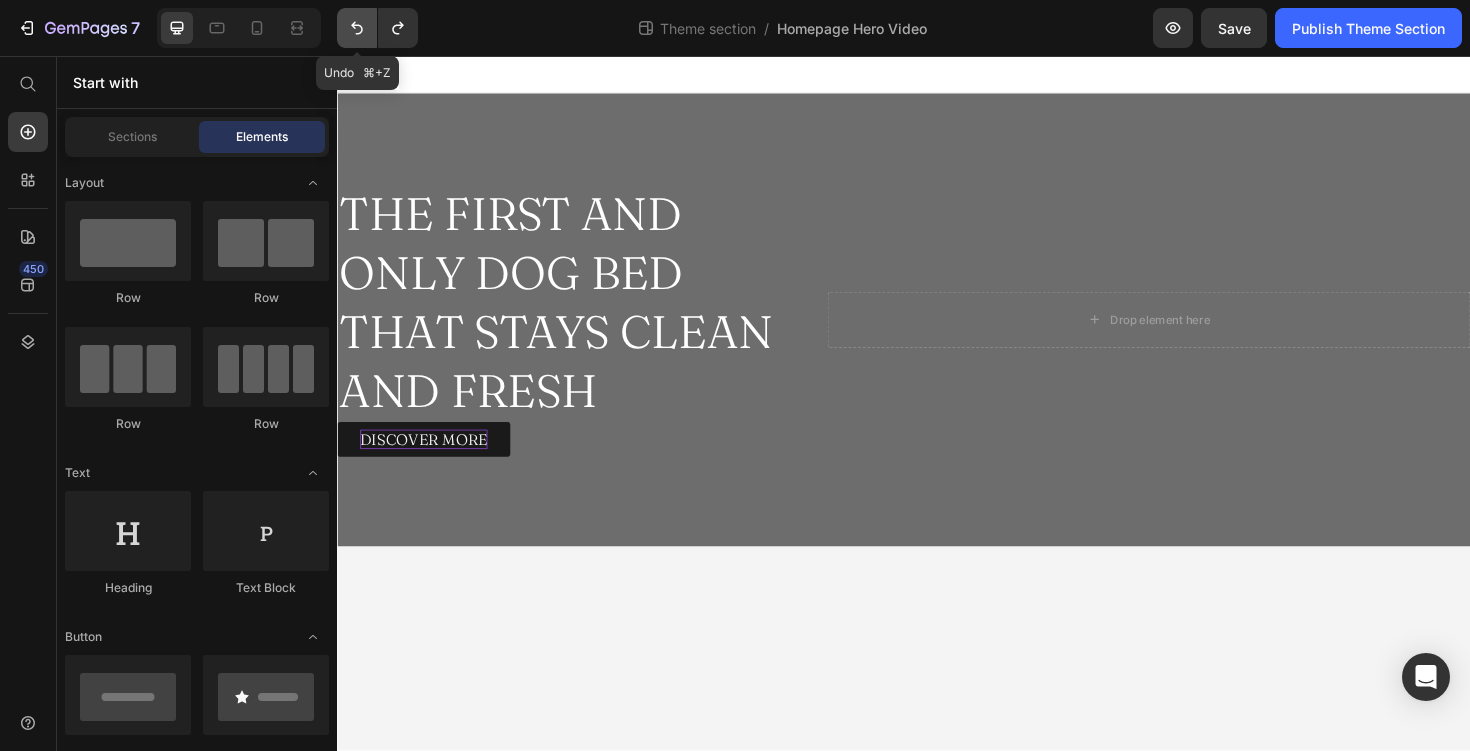 click 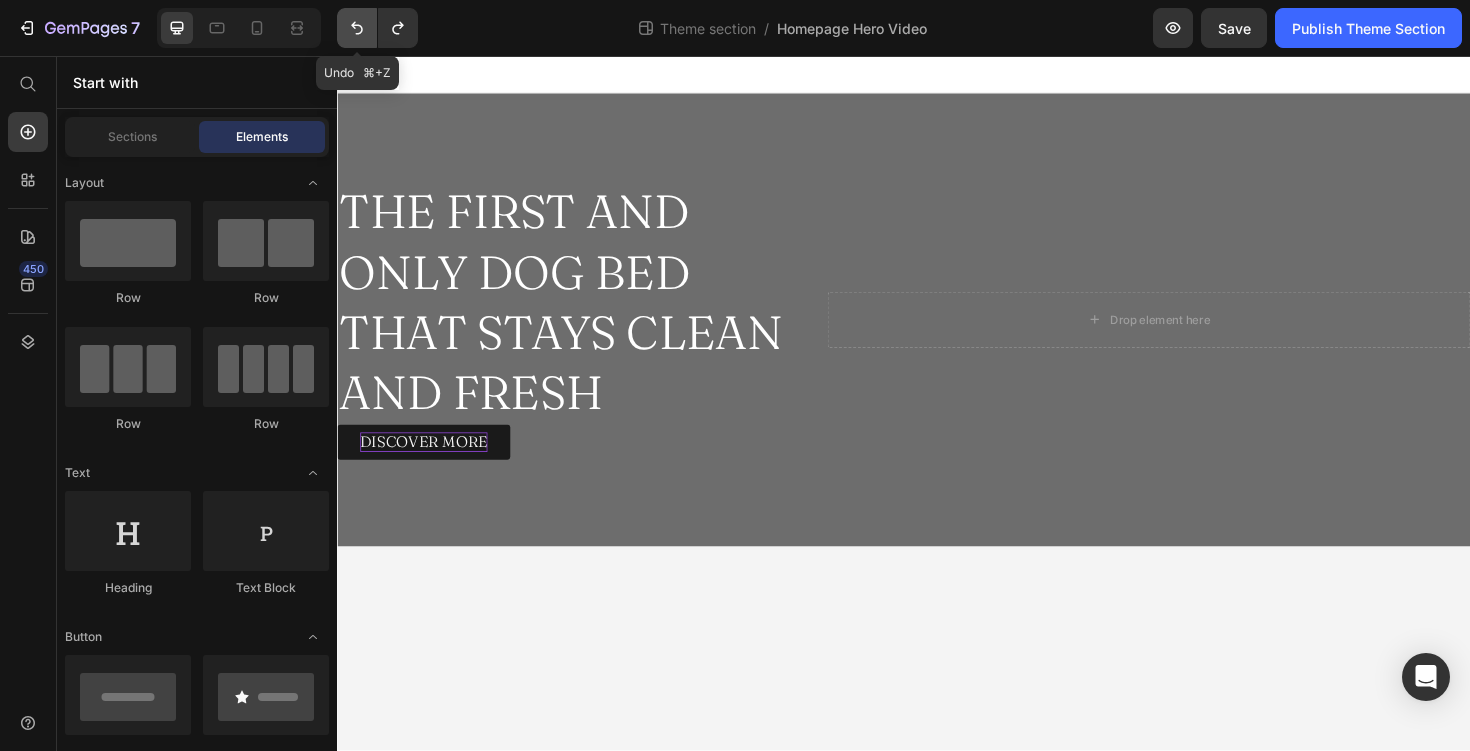 click 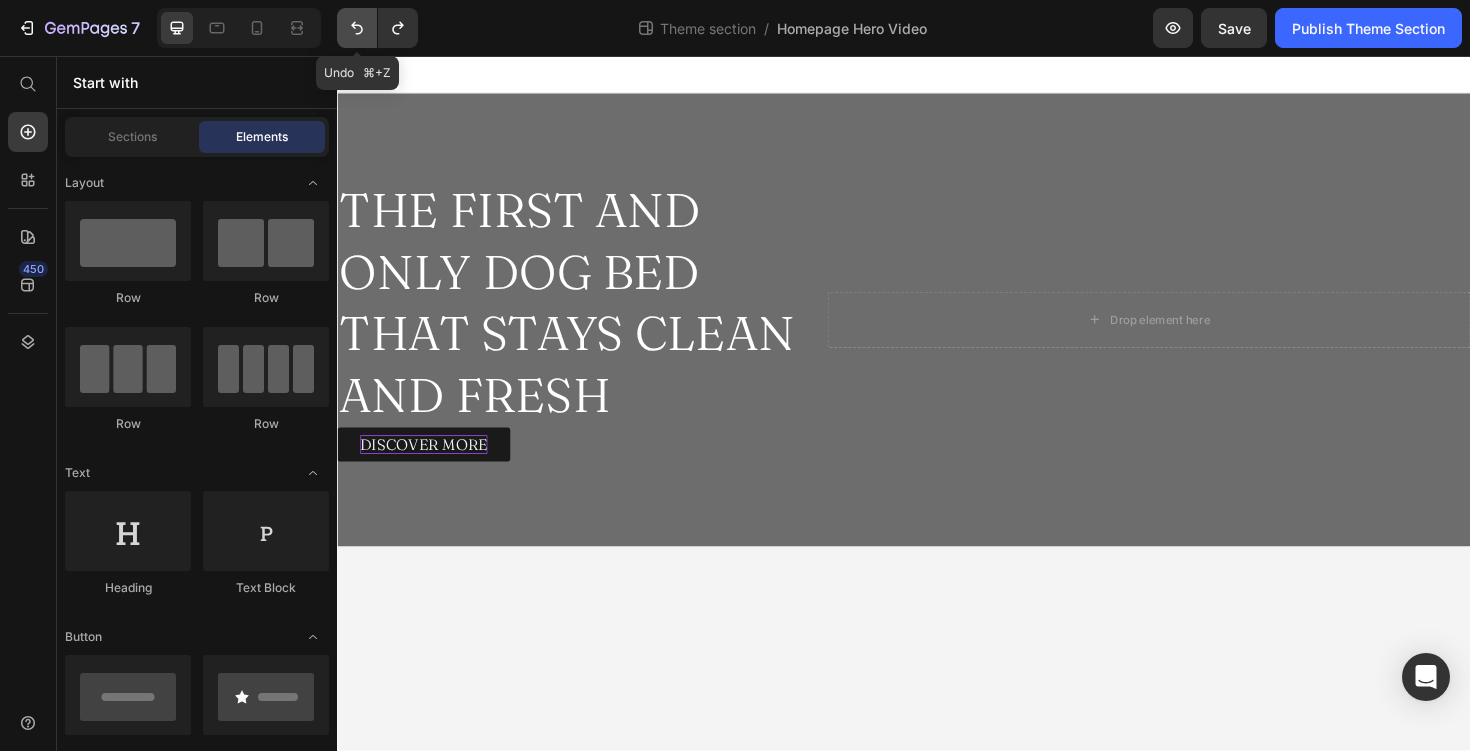 click 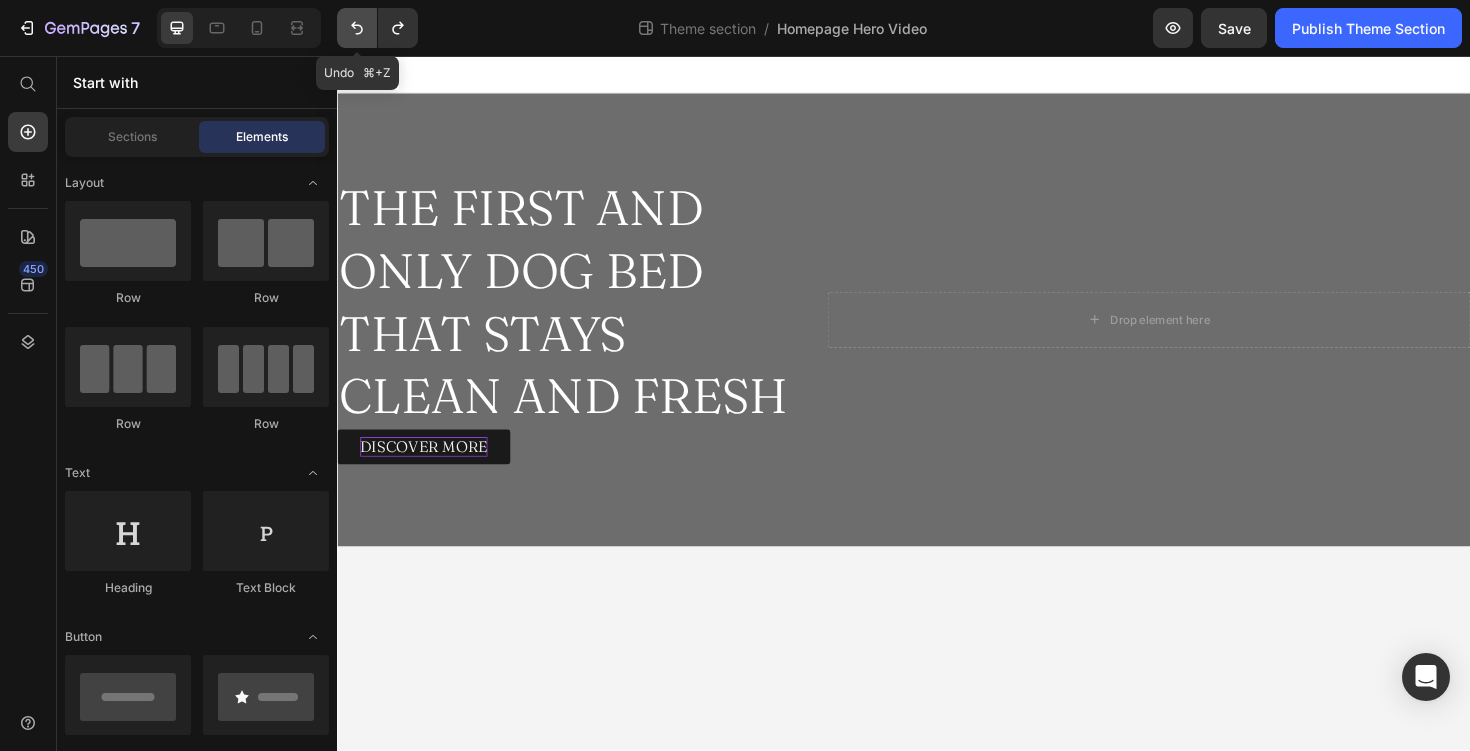 click 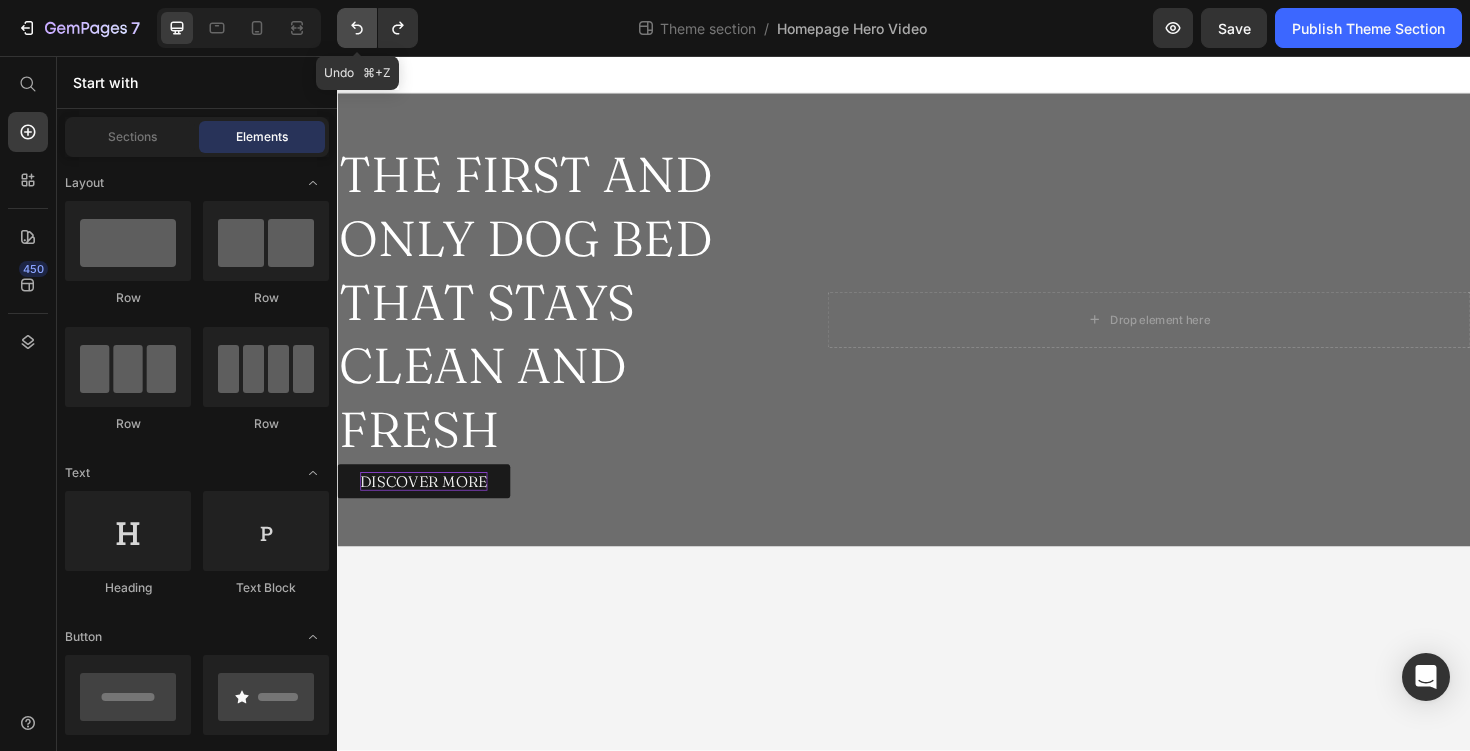 click 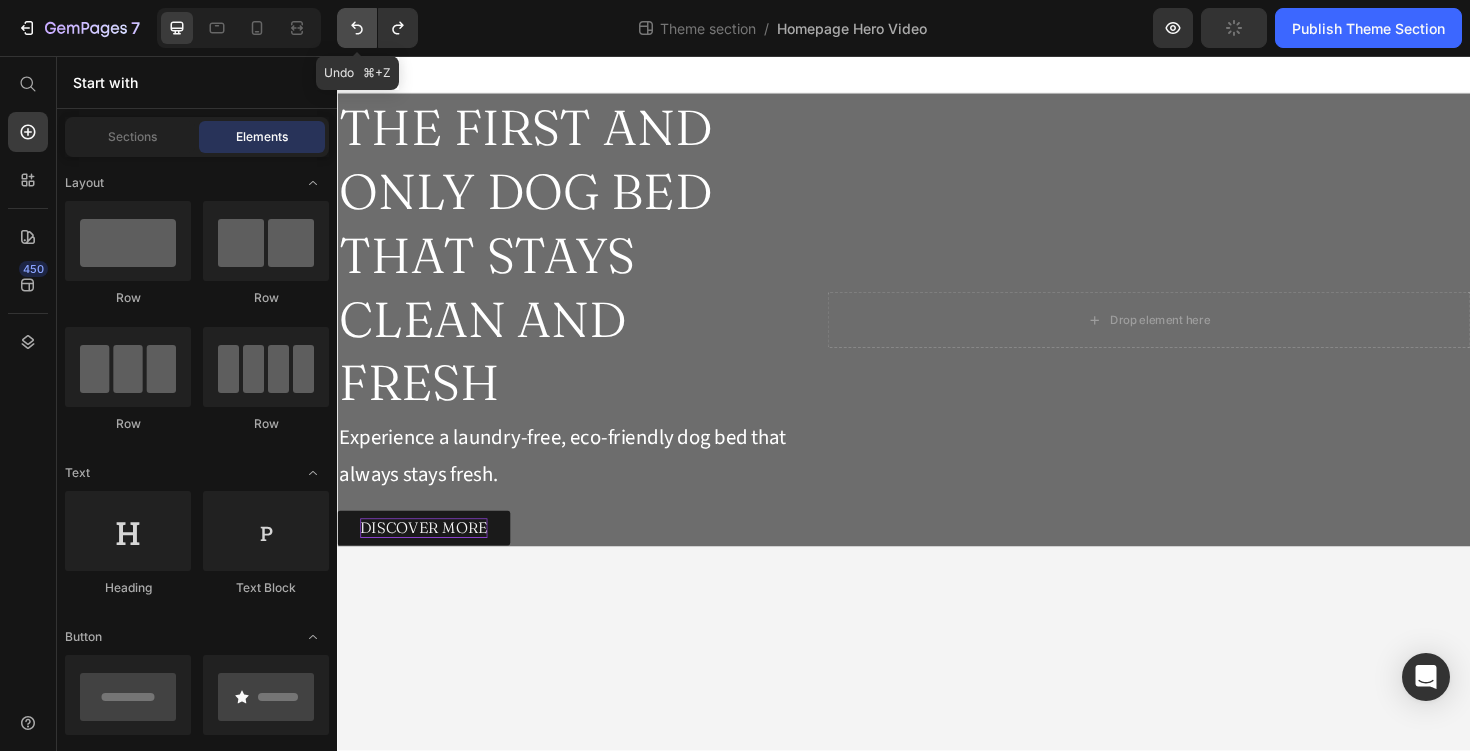click 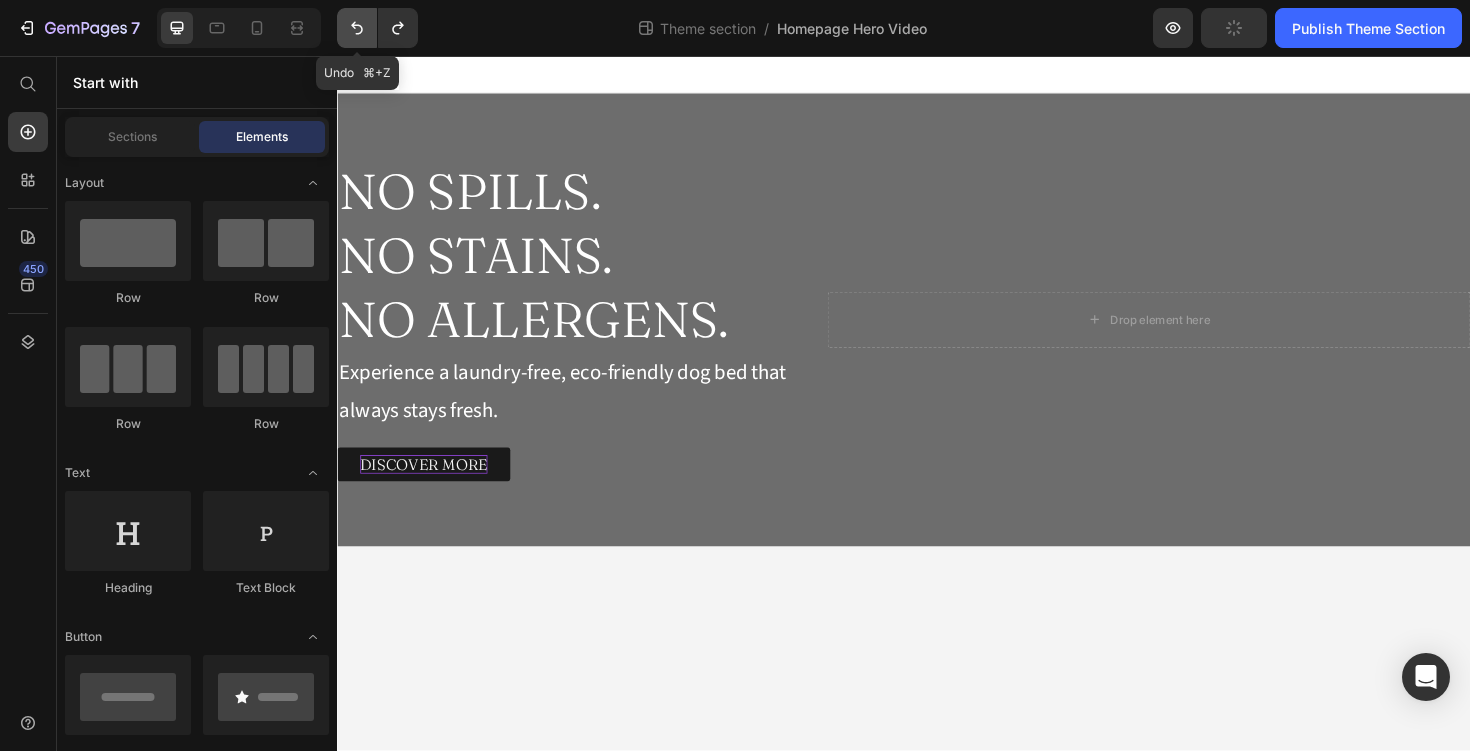 click 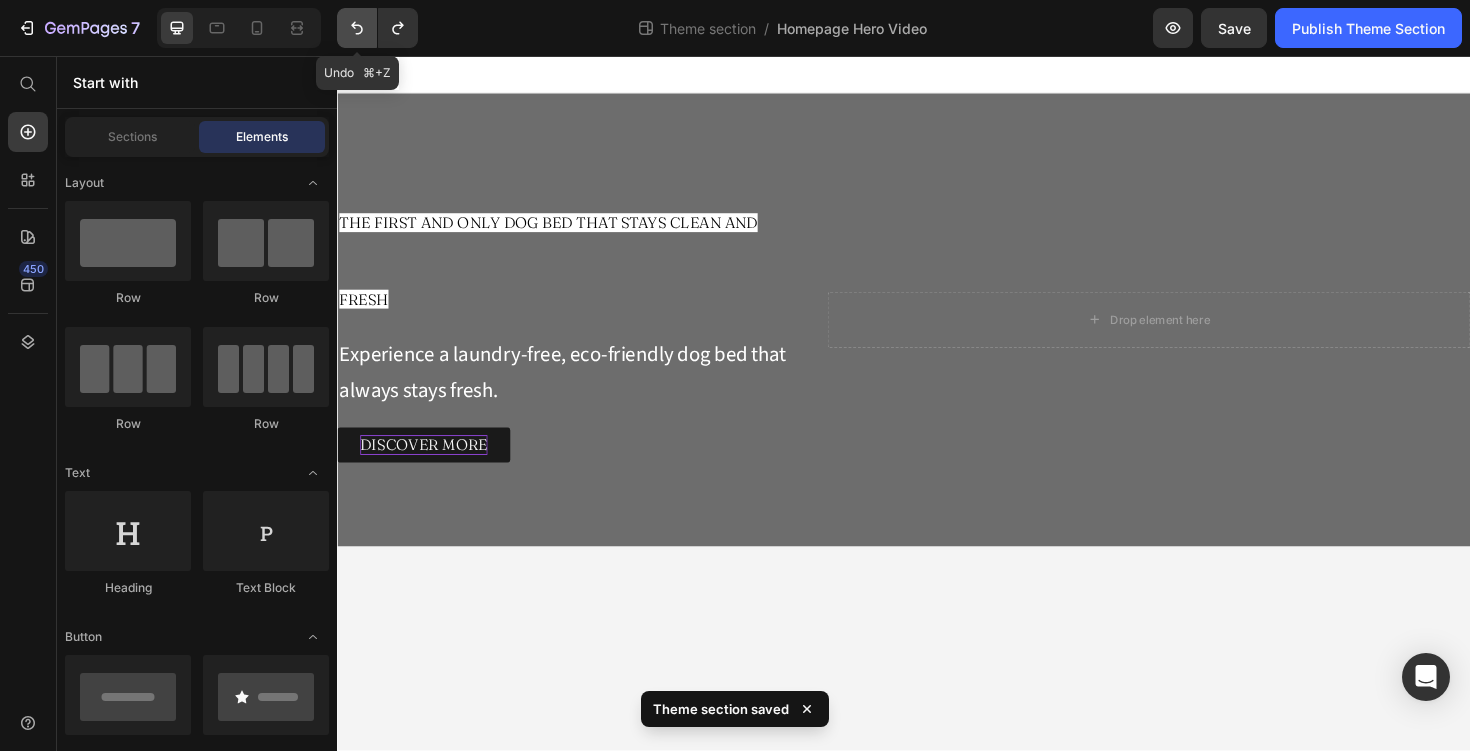 click 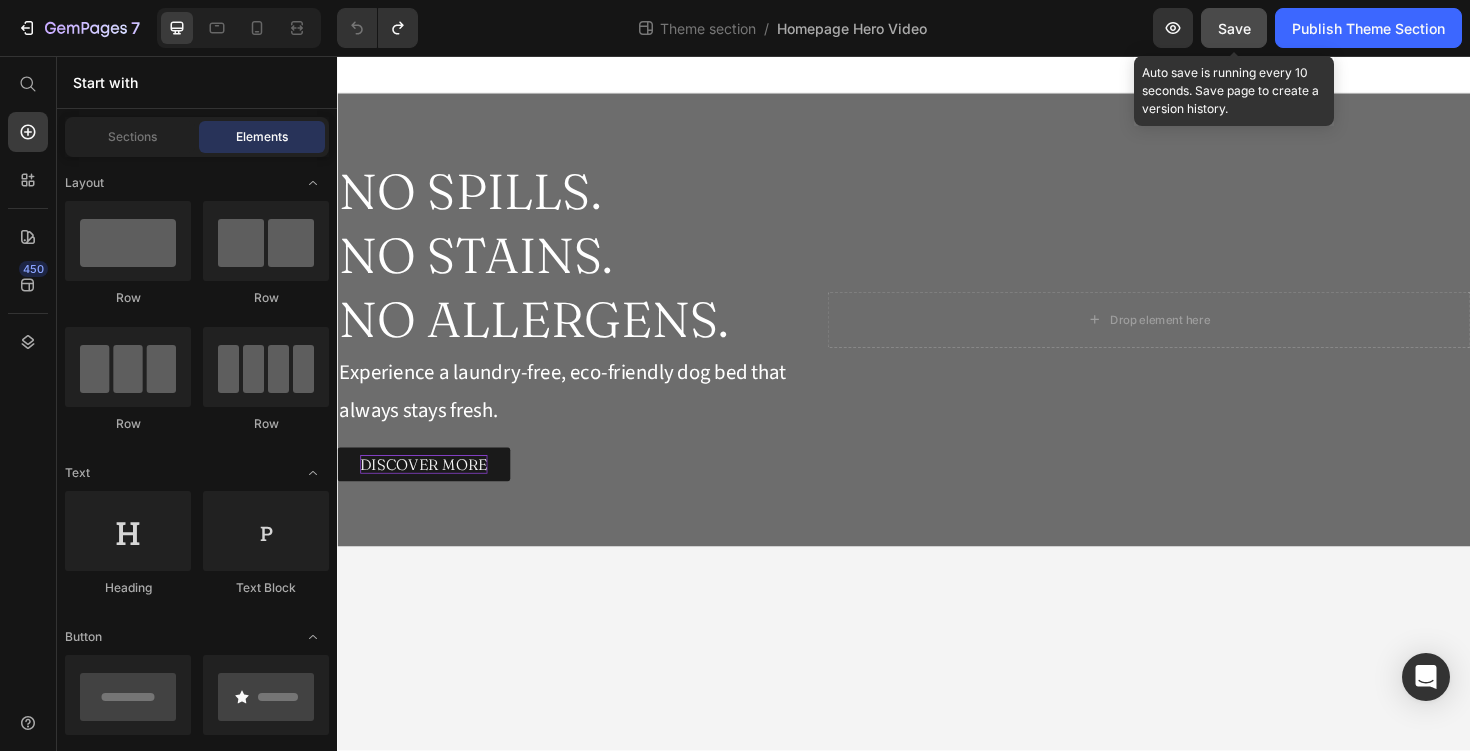 click on "Save" at bounding box center [1234, 28] 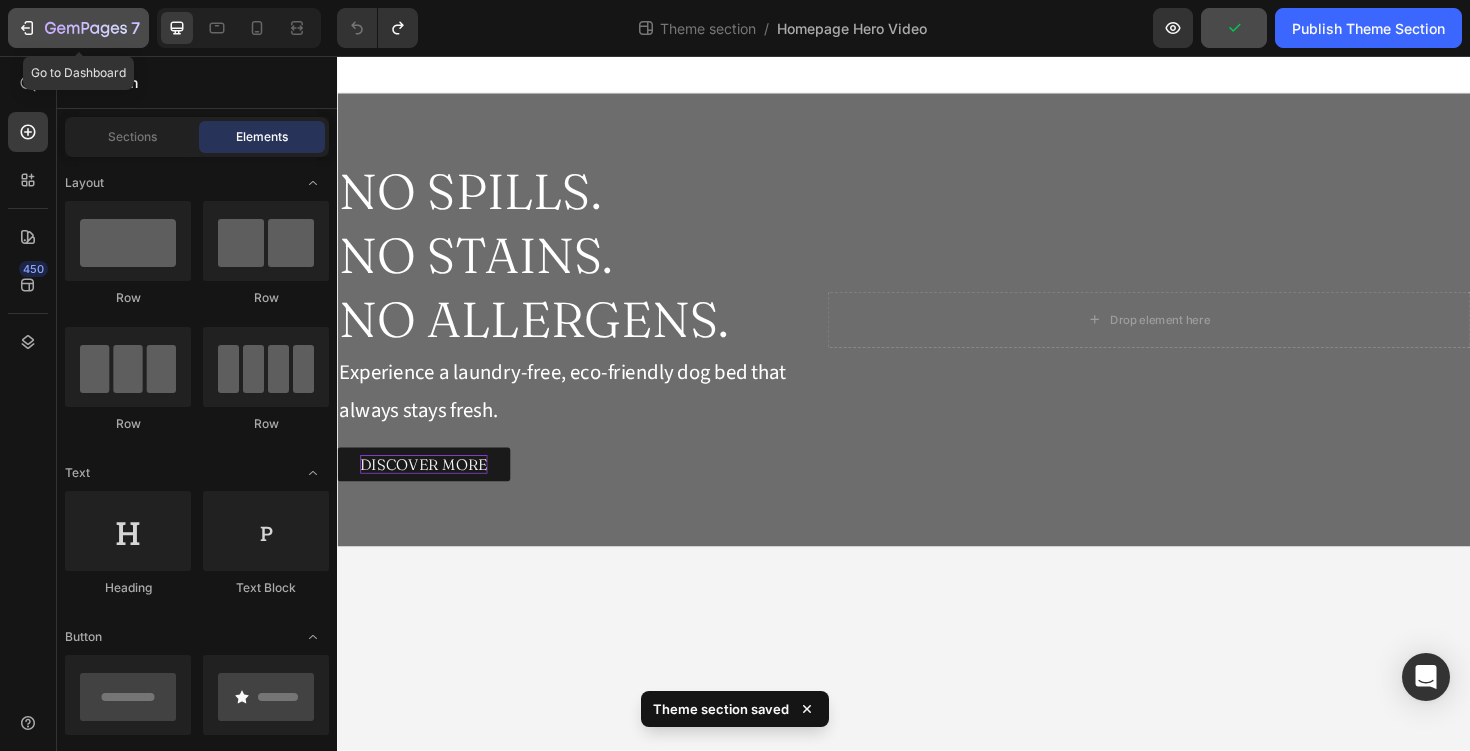 click 